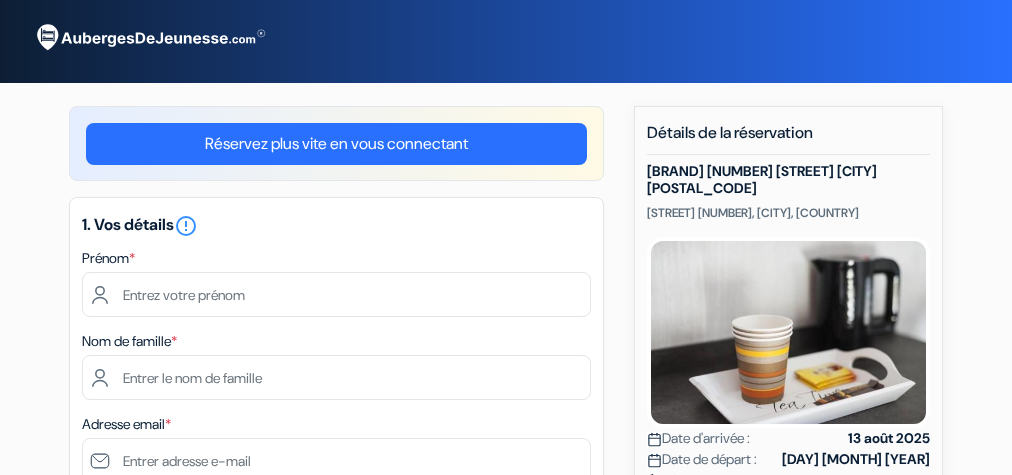scroll, scrollTop: 0, scrollLeft: 0, axis: both 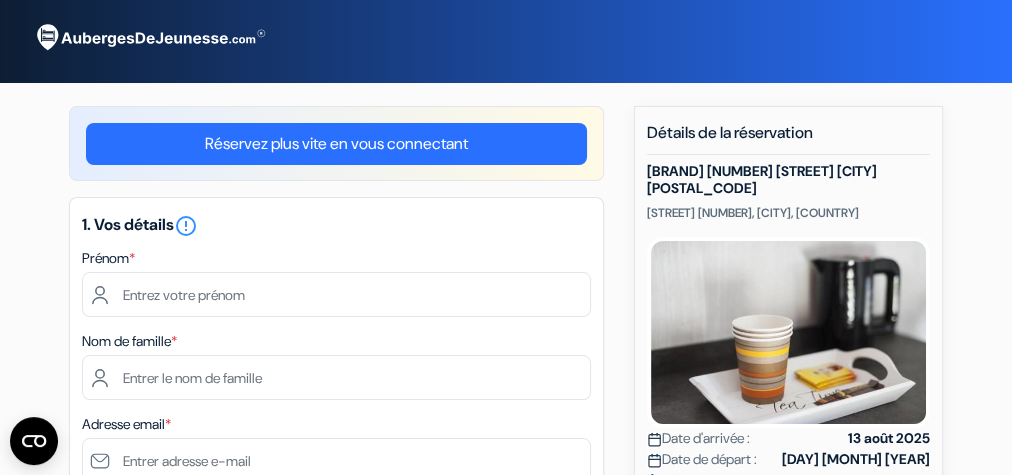drag, startPoint x: 1006, startPoint y: 59, endPoint x: 1006, endPoint y: 71, distance: 12 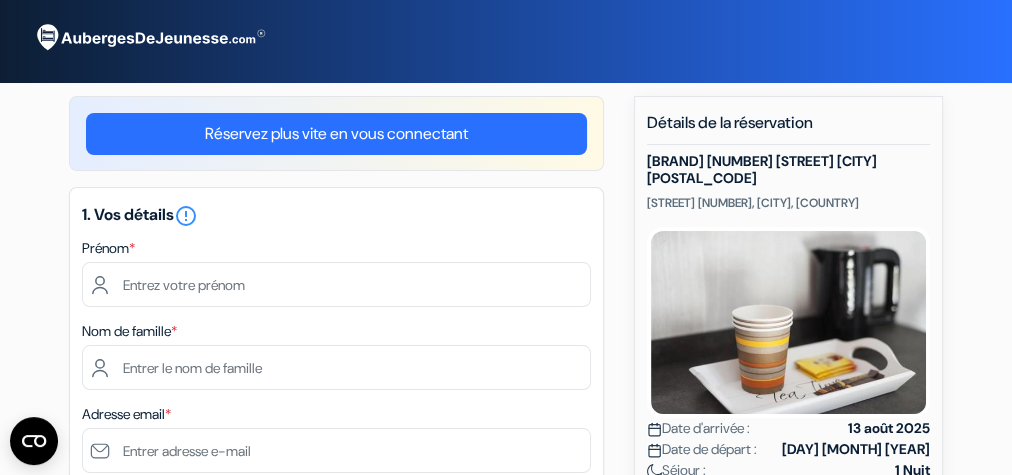 scroll, scrollTop: 22, scrollLeft: 0, axis: vertical 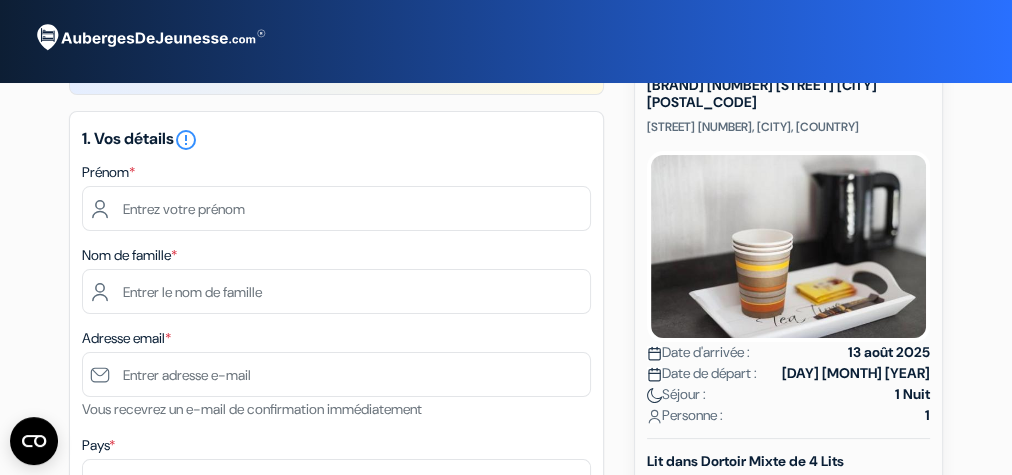 click on "Date d'arrivée :" at bounding box center [698, 352] 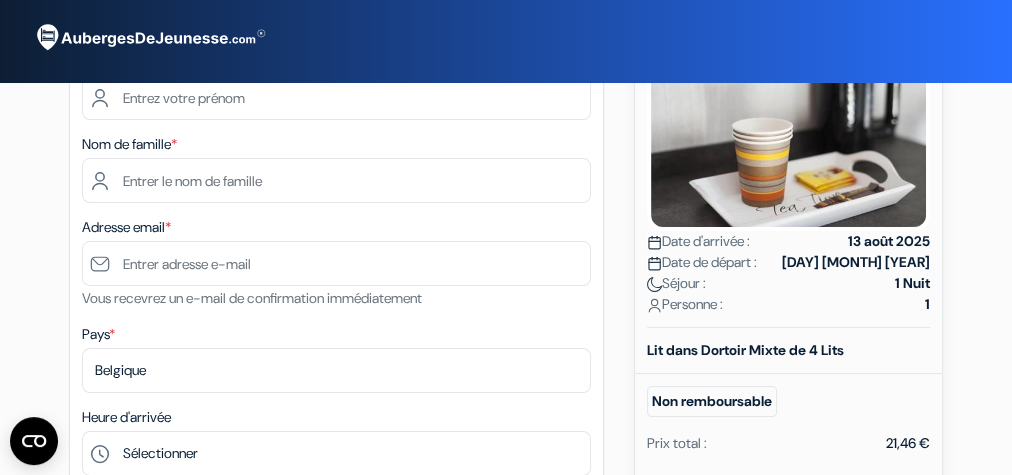 scroll, scrollTop: 201, scrollLeft: 0, axis: vertical 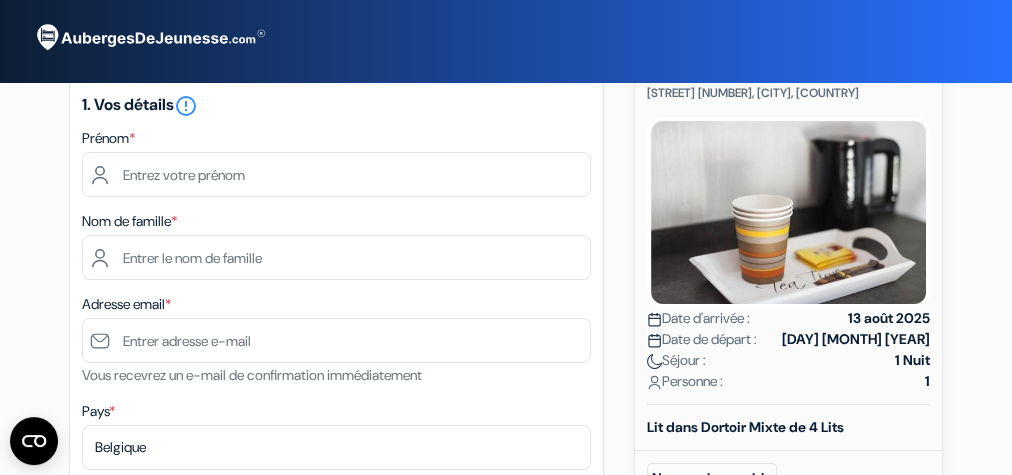 click on "13 août 2025" at bounding box center (889, 318) 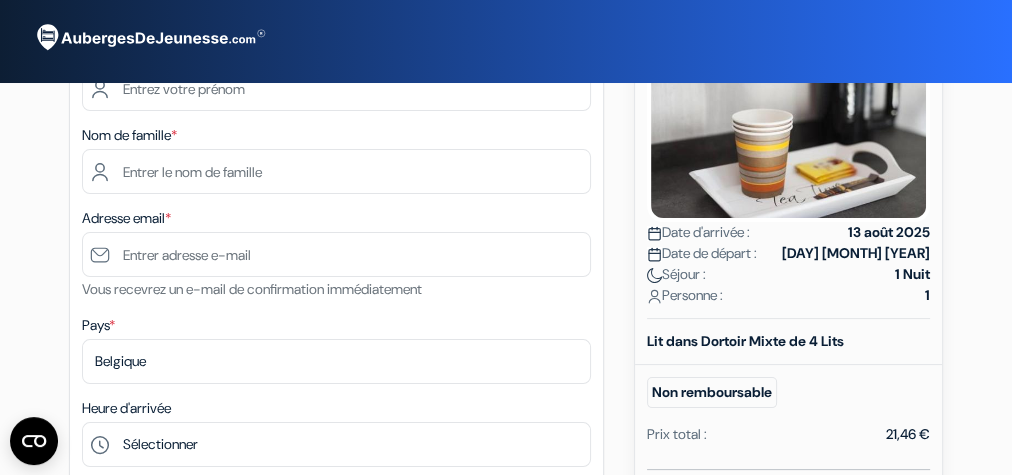 scroll, scrollTop: 225, scrollLeft: 0, axis: vertical 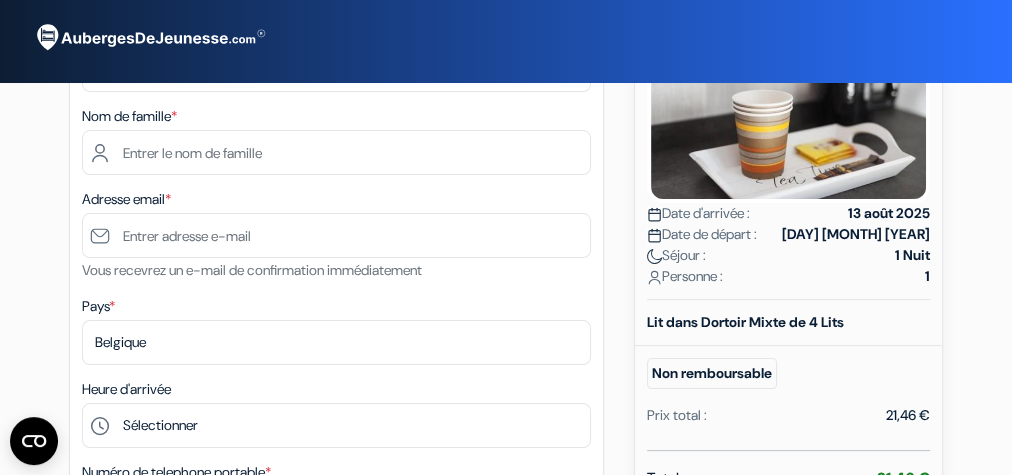 click on "13 août 2025" at bounding box center (889, 213) 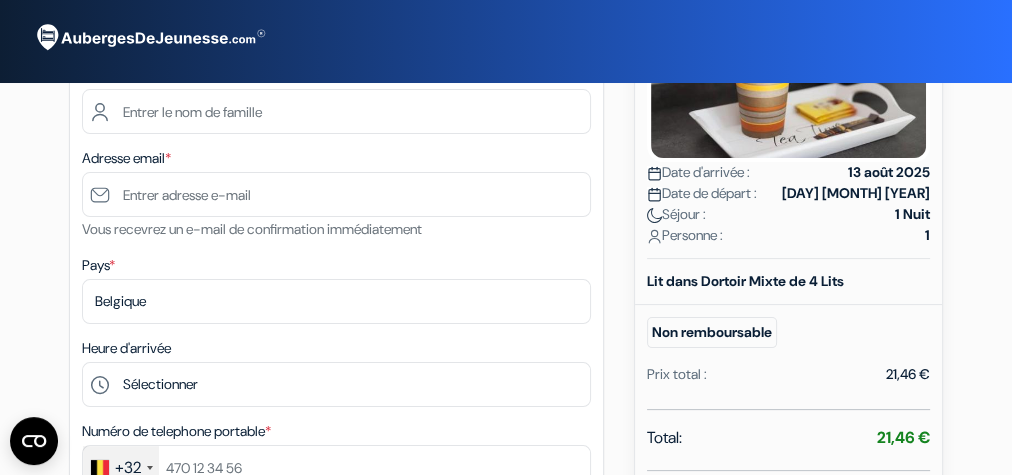 scroll, scrollTop: 279, scrollLeft: 0, axis: vertical 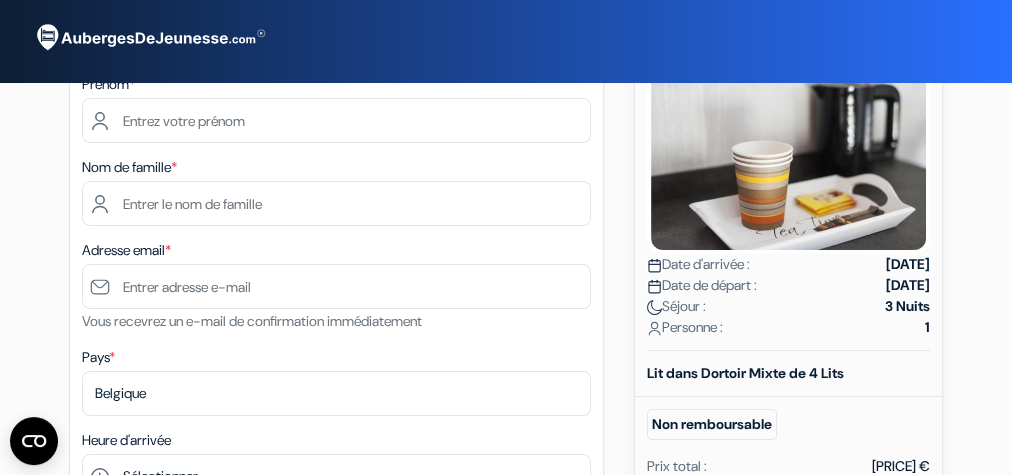 drag, startPoint x: 1016, startPoint y: 119, endPoint x: 1016, endPoint y: 169, distance: 50 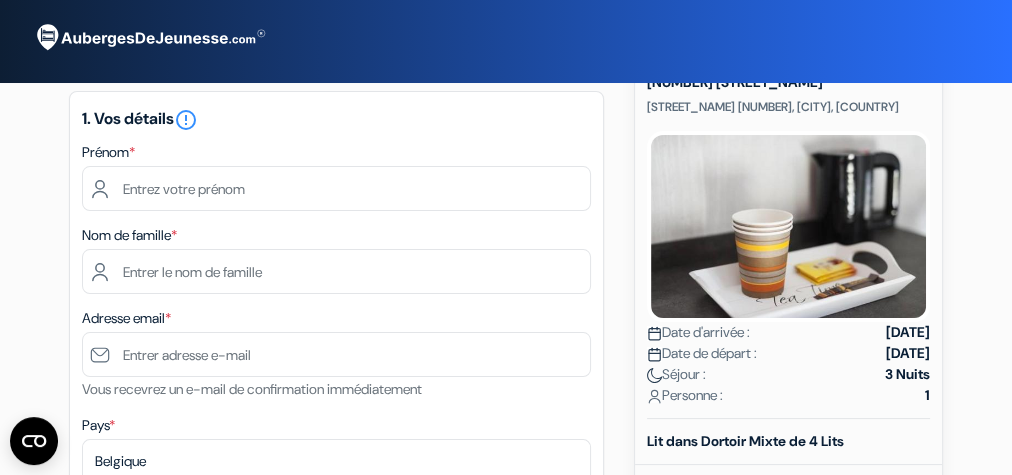 scroll, scrollTop: 102, scrollLeft: 0, axis: vertical 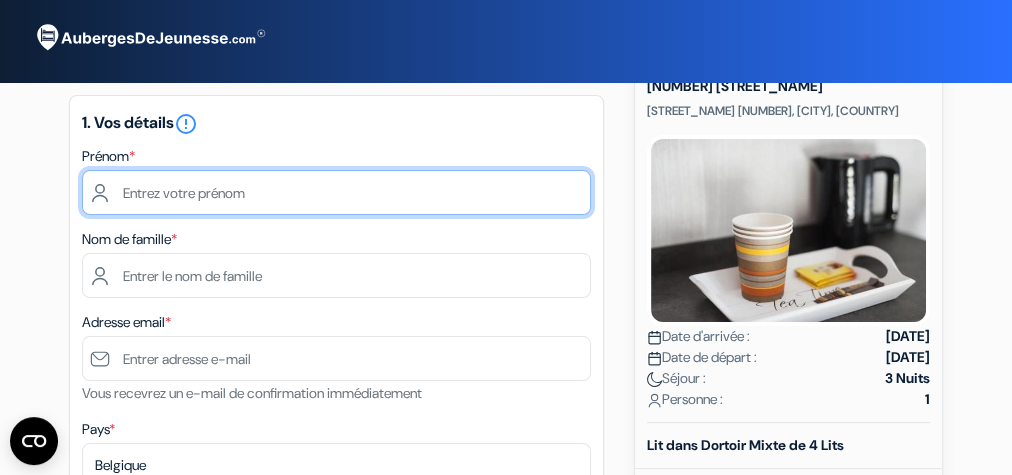 click at bounding box center (336, 192) 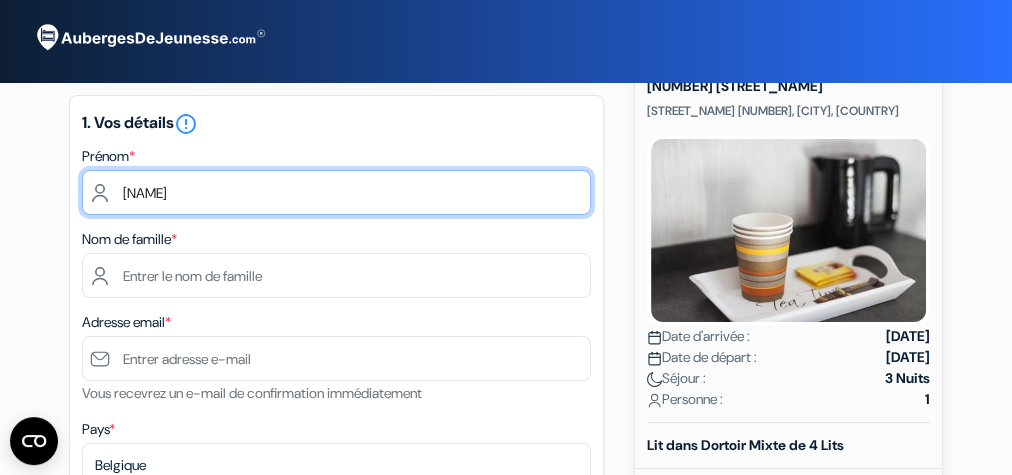 type on "[NAME]" 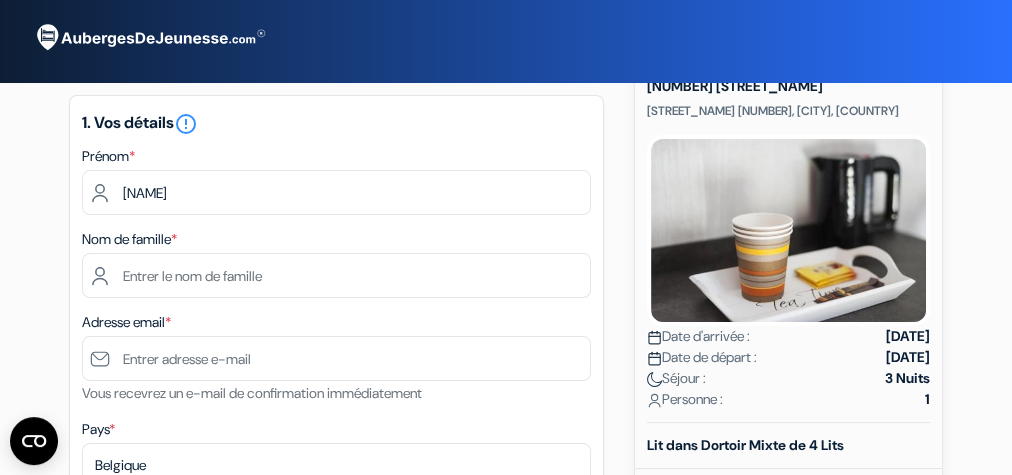 click on "Nom de famille  * [LAST_NAME]" at bounding box center [336, 262] 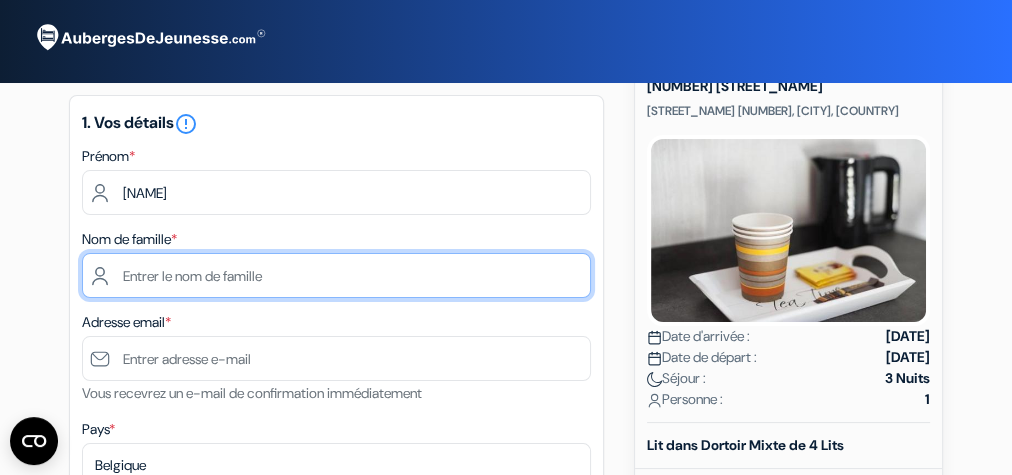 click at bounding box center [336, 275] 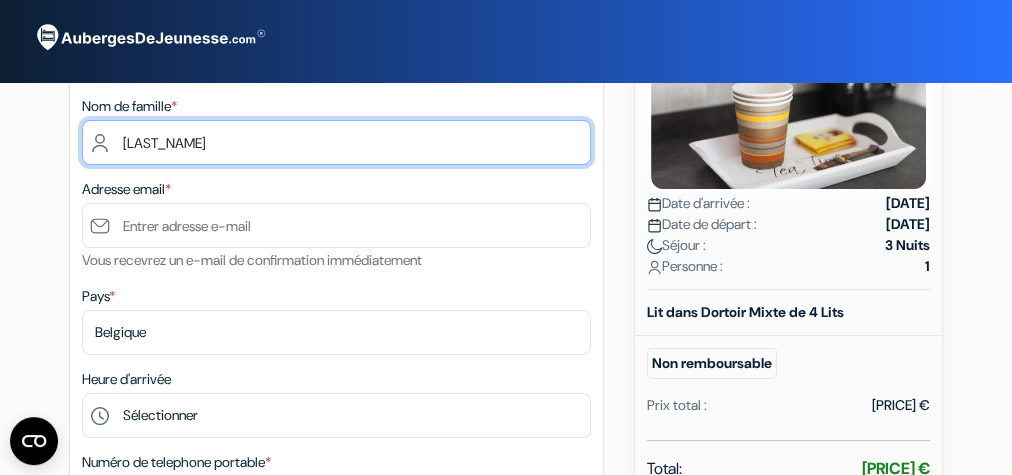 scroll, scrollTop: 238, scrollLeft: 0, axis: vertical 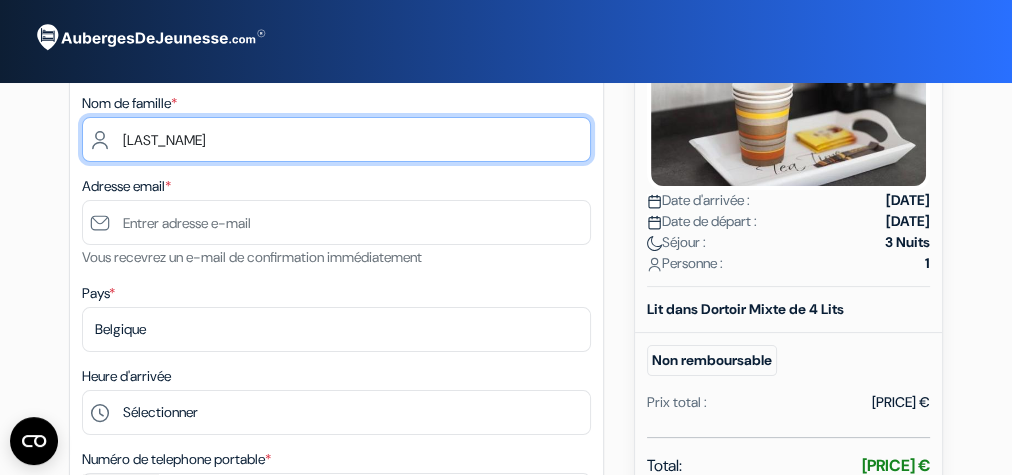 type on "[LAST_NAME]" 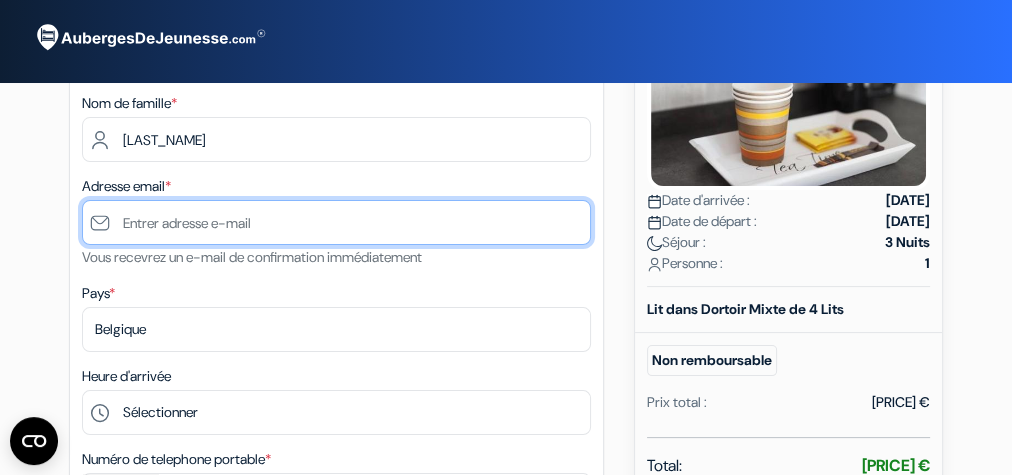 click at bounding box center [336, 222] 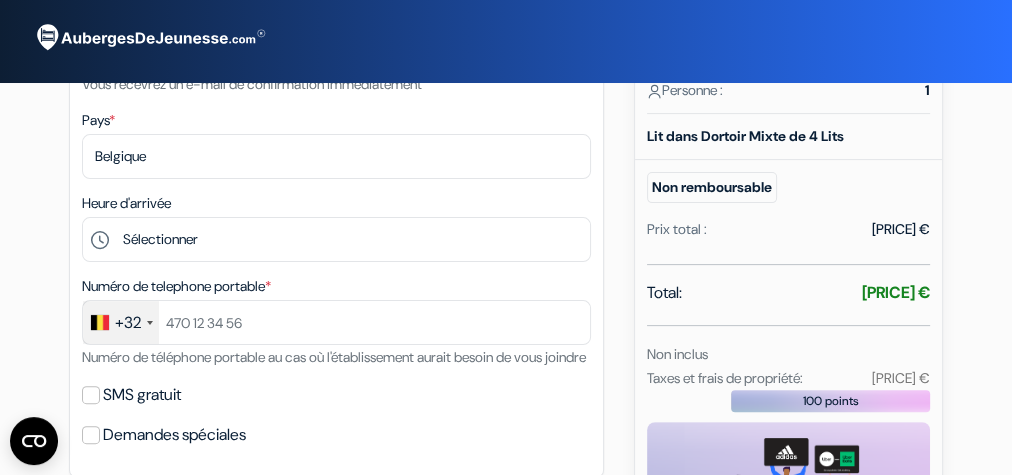 scroll, scrollTop: 424, scrollLeft: 0, axis: vertical 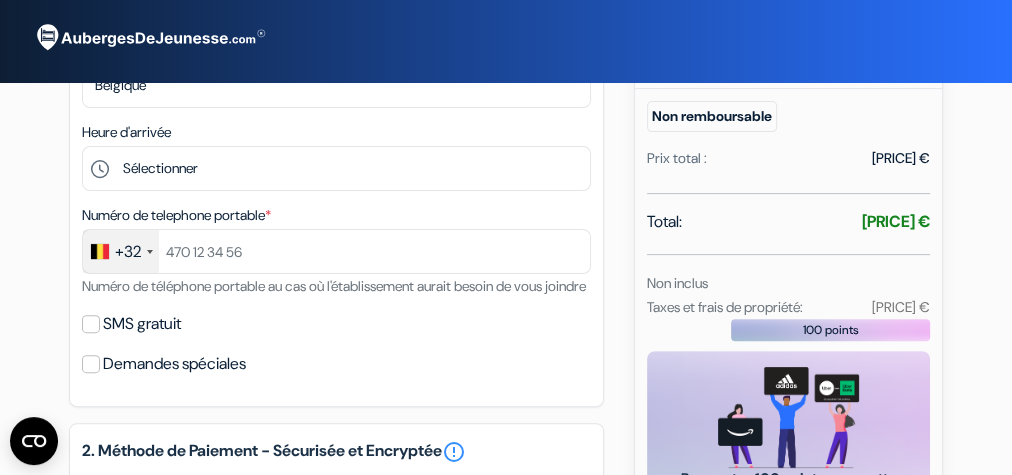 type on "[USERNAME]@example.com" 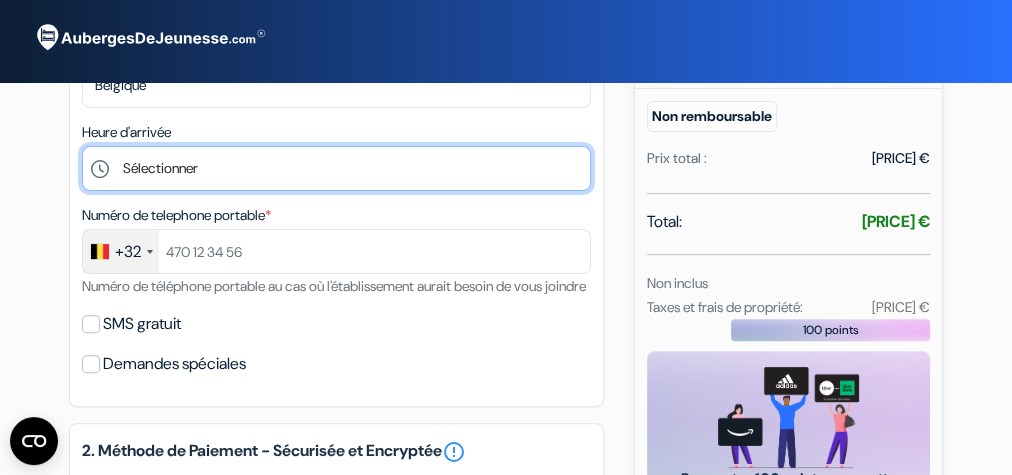 click on "Sélectionner
15:00
16:00
17:00
18:00
19:00
20:00
21:00
22:00
23:00
0:00" at bounding box center [336, 168] 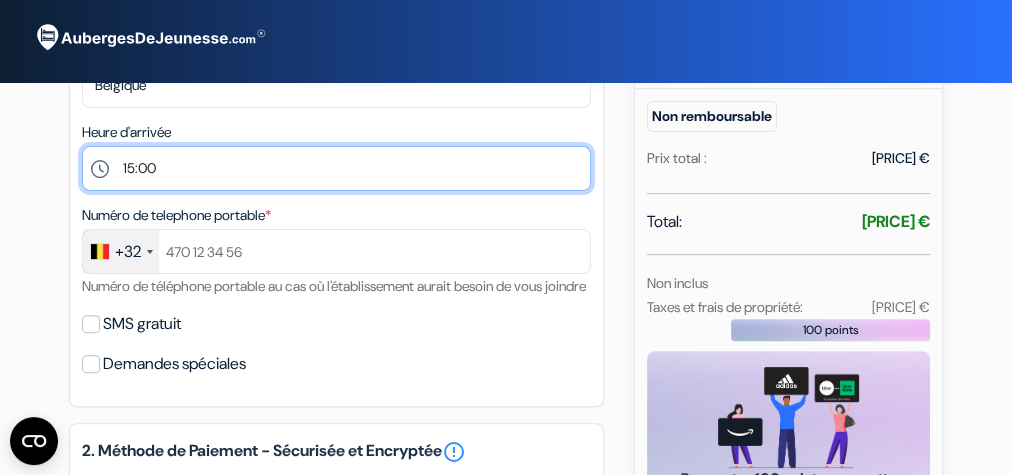 click on "Sélectionner
15:00
16:00
17:00
18:00
19:00
20:00
21:00
22:00
23:00
0:00" at bounding box center (336, 168) 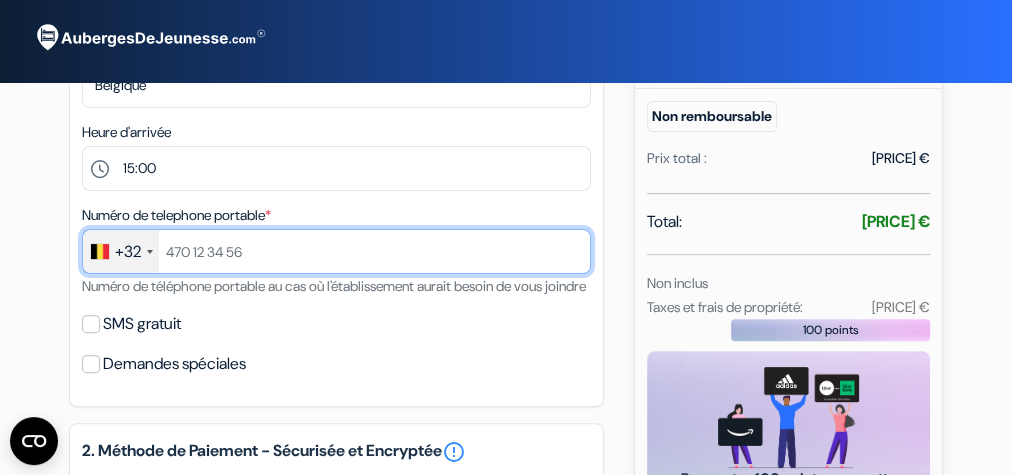 click at bounding box center (336, 251) 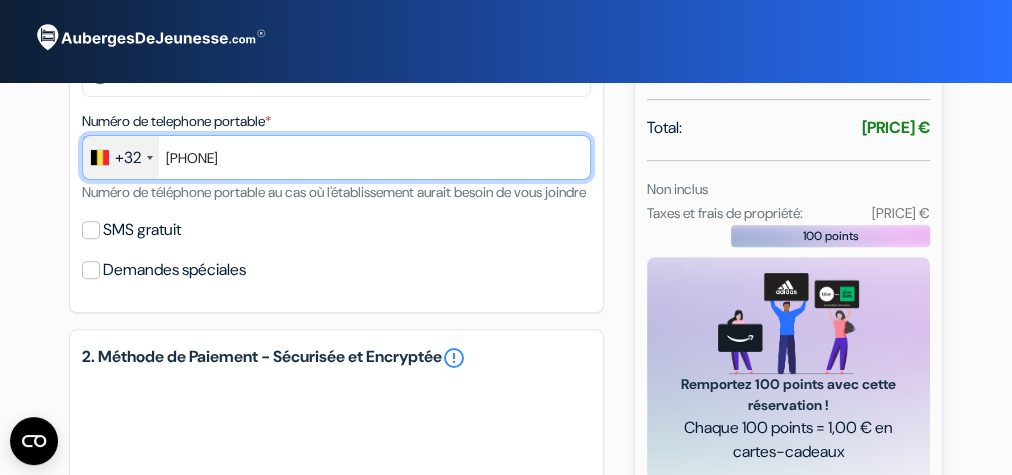 scroll, scrollTop: 583, scrollLeft: 0, axis: vertical 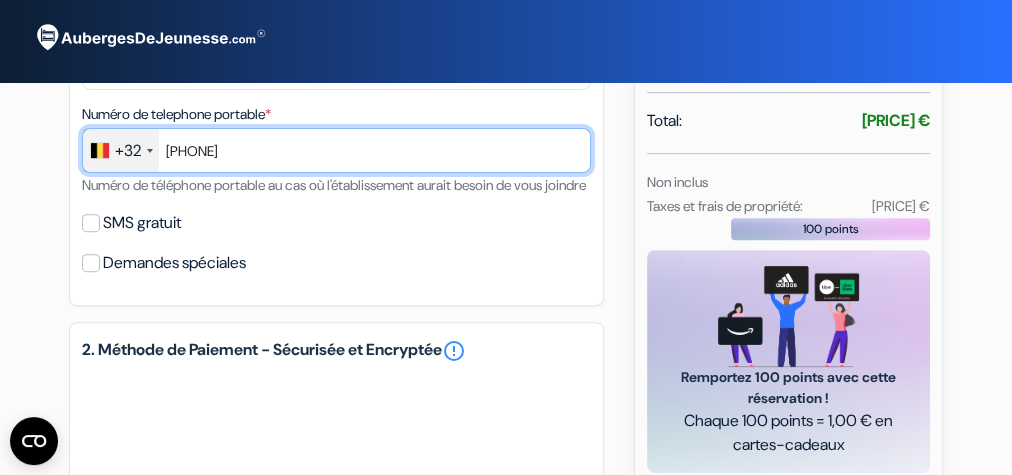 type on "[PHONE]" 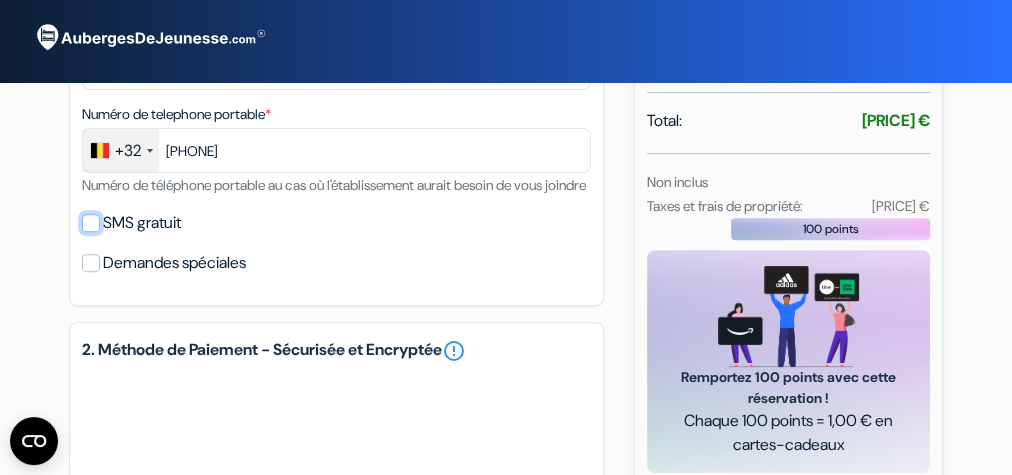 click on "SMS gratuit" at bounding box center [91, 223] 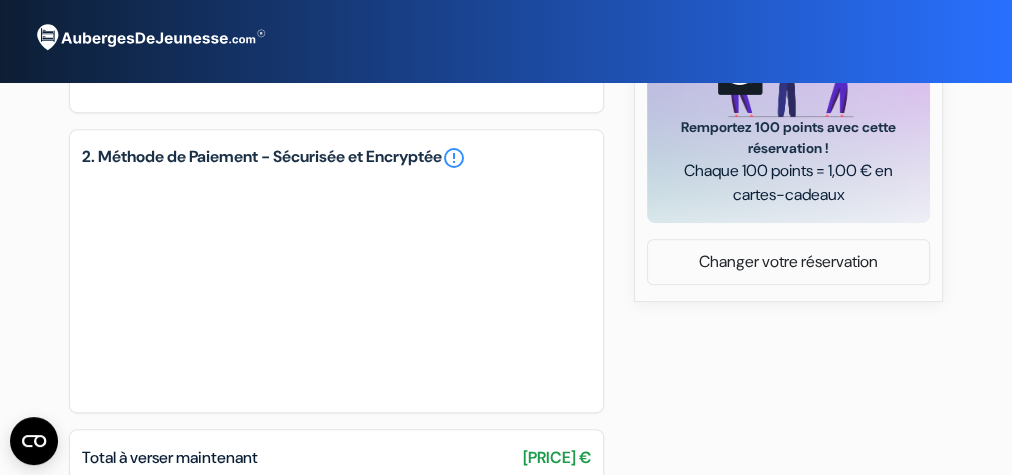 scroll, scrollTop: 839, scrollLeft: 0, axis: vertical 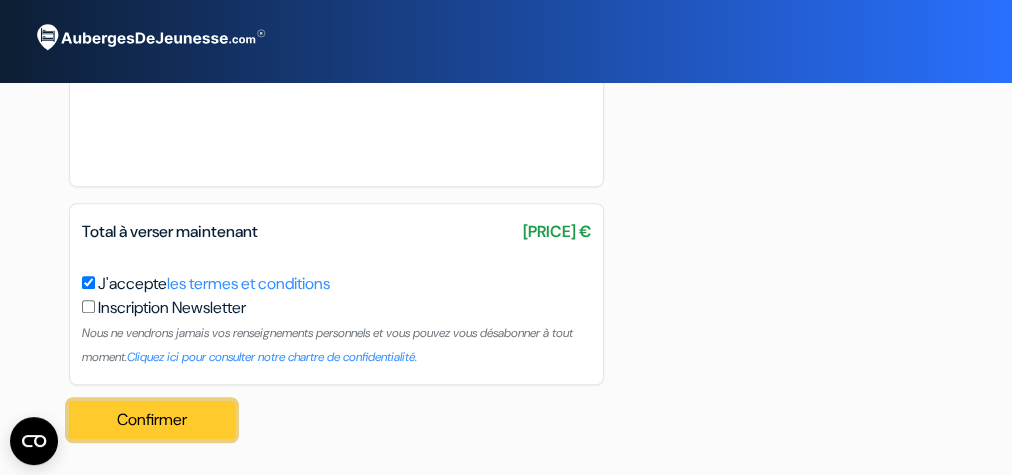 click on "Confirmer
Loading..." at bounding box center (152, 420) 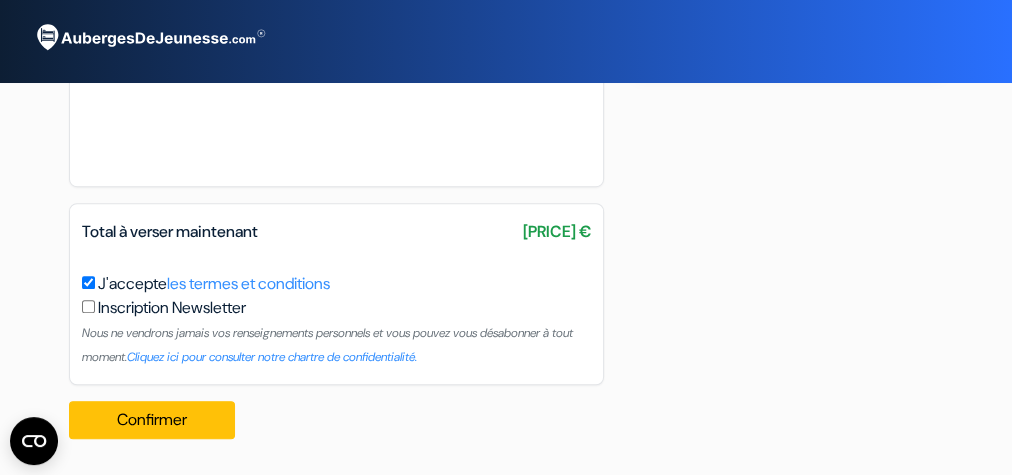 drag, startPoint x: 615, startPoint y: 281, endPoint x: 846, endPoint y: 243, distance: 234.10468 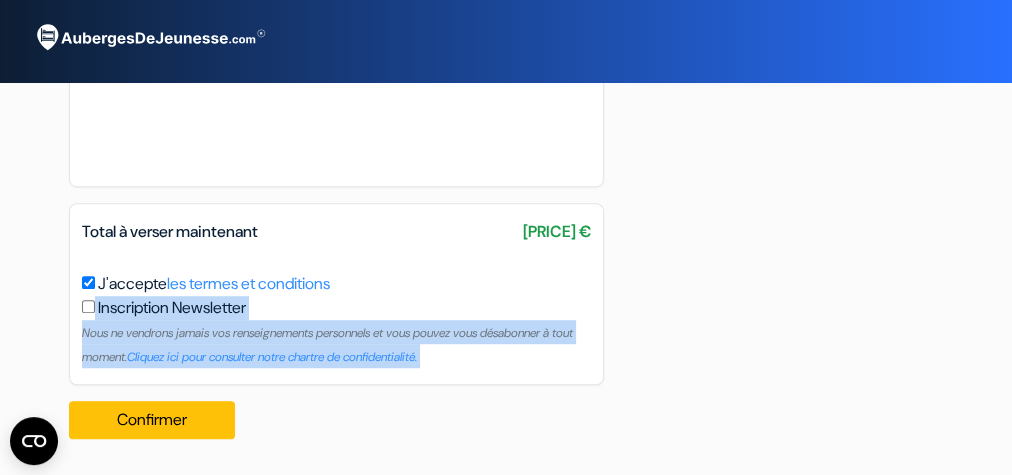 click on "[BRAND] [NUMBER] [STREET_NAME] [NUMBER] [STREET_NAME]
[STREET_NAME] [NUMBER],
[CITY],
[COUNTRY]
Détails de l'établissement
X
no_plan" at bounding box center [506, -249] 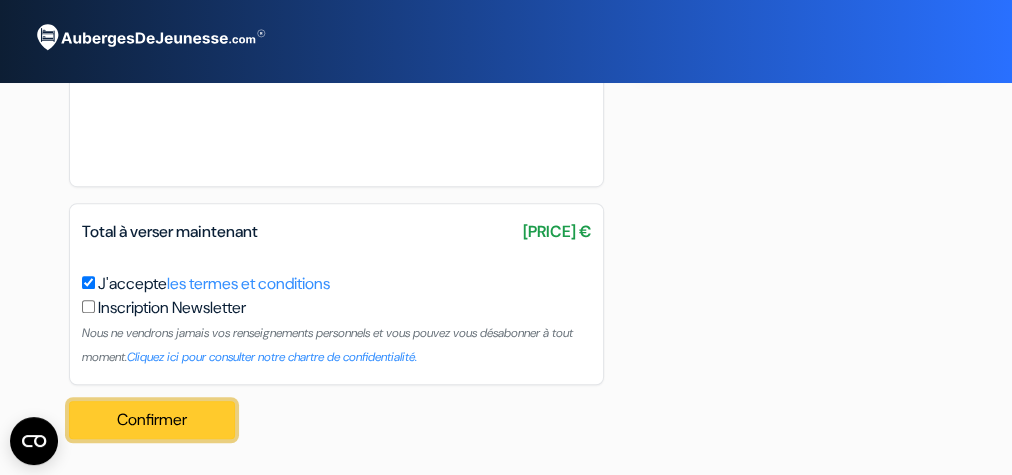click on "Confirmer
Loading..." at bounding box center (152, 420) 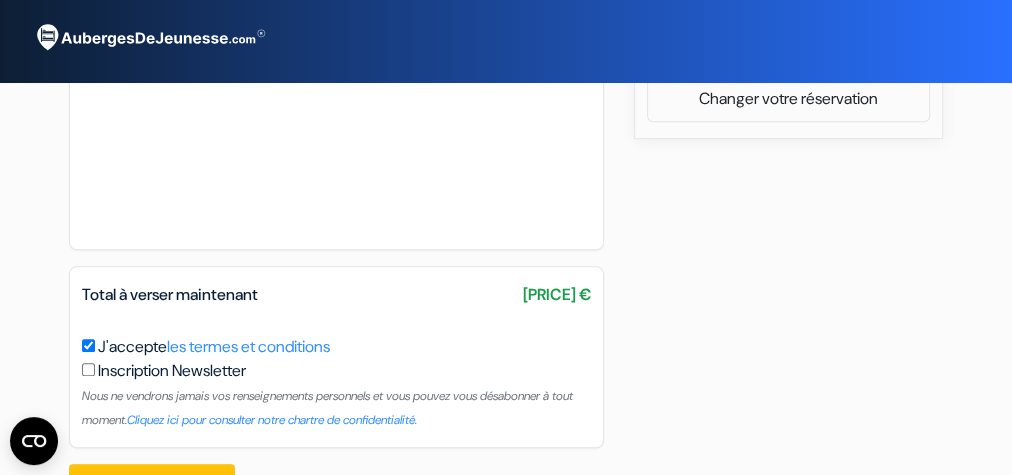 scroll, scrollTop: 890, scrollLeft: 0, axis: vertical 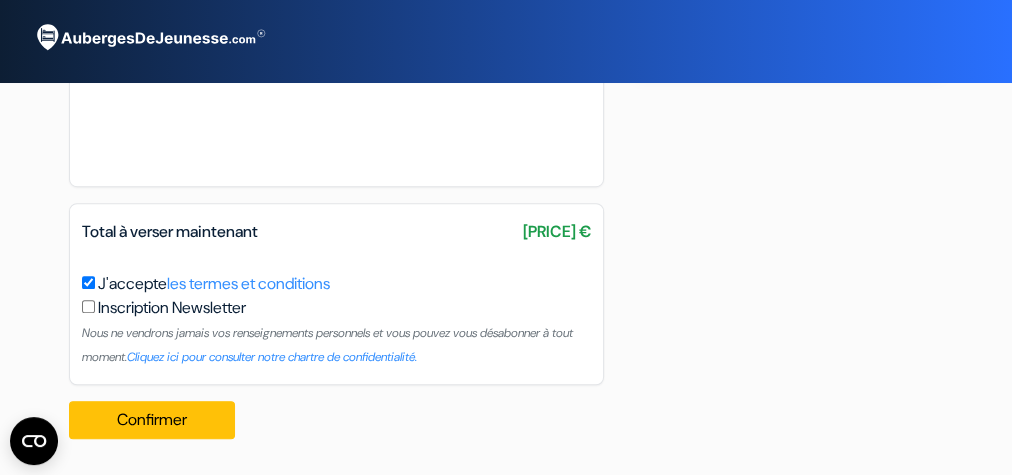 drag, startPoint x: 376, startPoint y: 198, endPoint x: 578, endPoint y: 200, distance: 202.0099 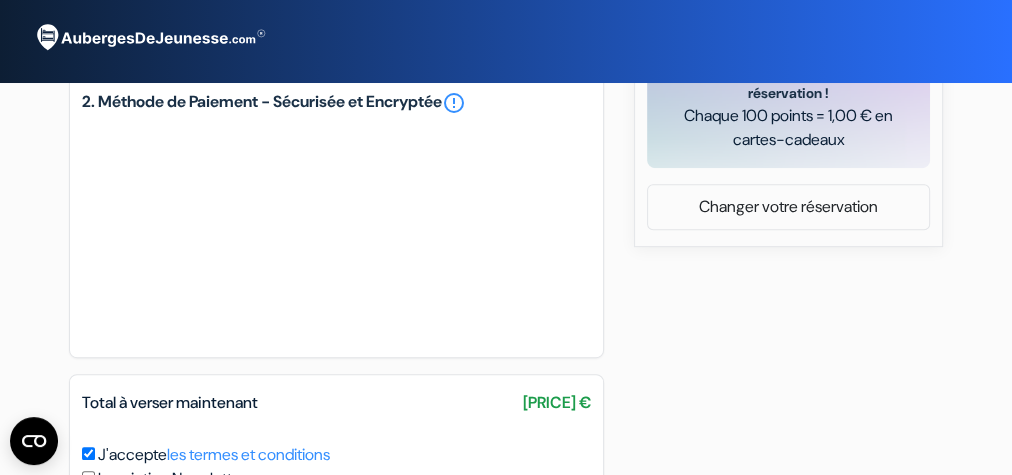 scroll, scrollTop: 885, scrollLeft: 0, axis: vertical 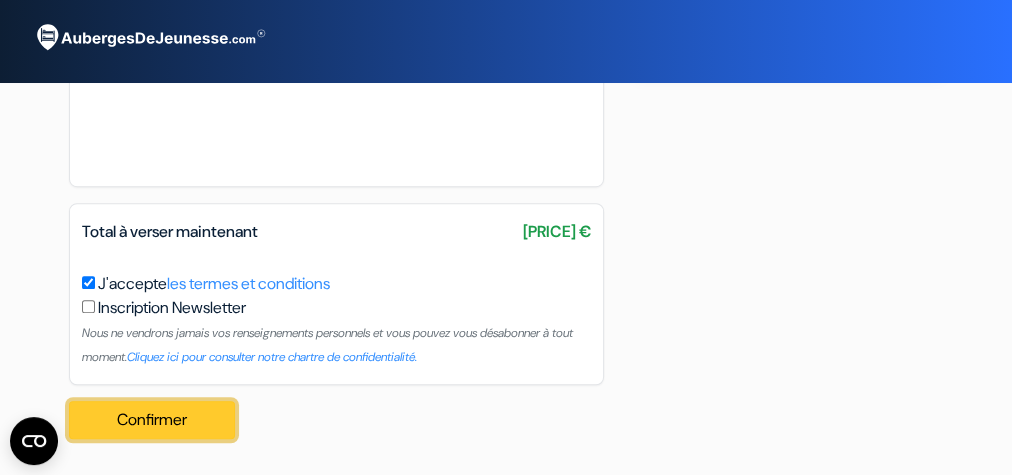click on "Confirmer
Loading..." at bounding box center (152, 420) 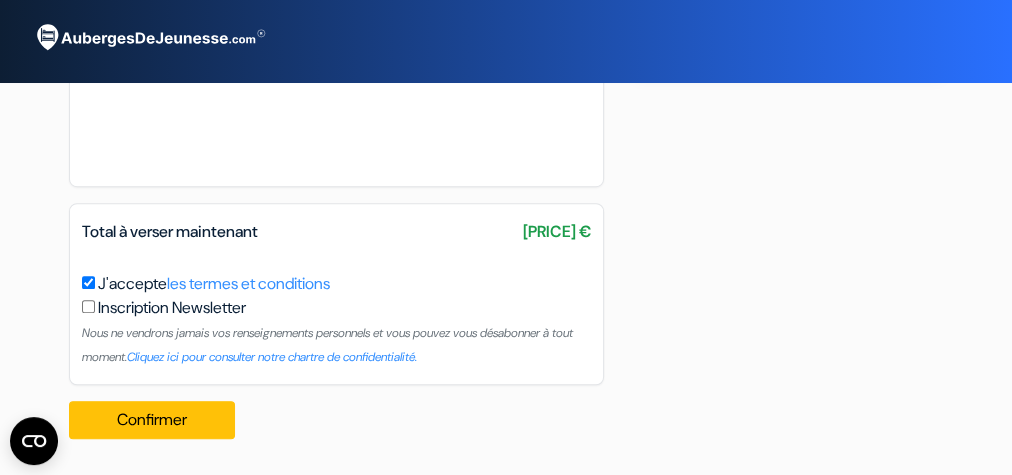 click at bounding box center [88, 306] 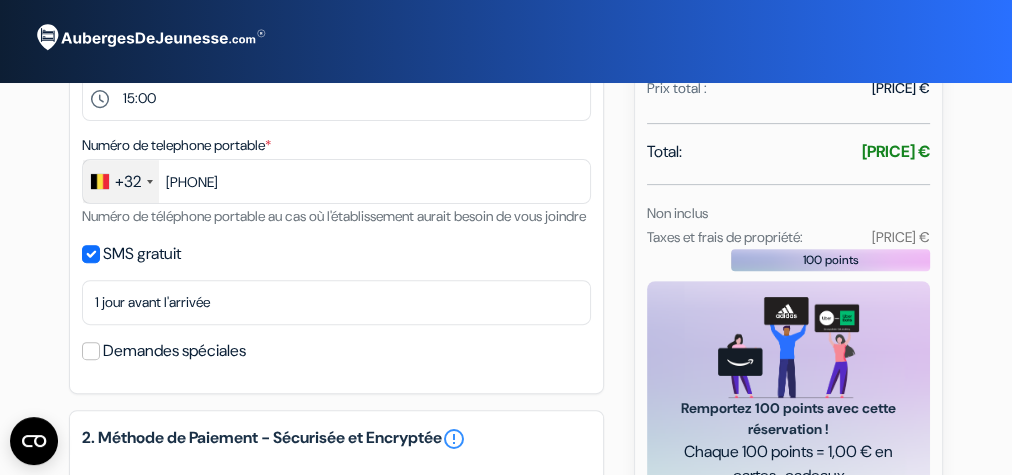 scroll, scrollTop: 544, scrollLeft: 0, axis: vertical 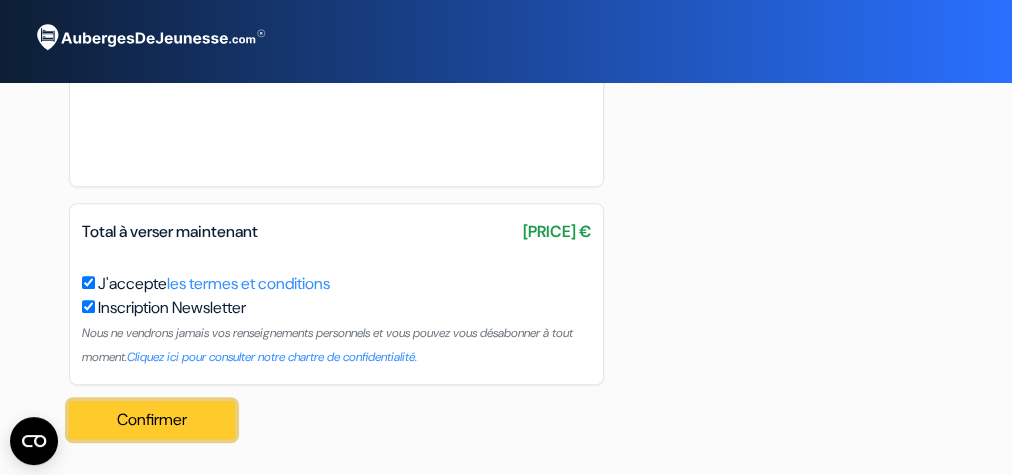 click on "Confirmer
Loading..." at bounding box center (152, 420) 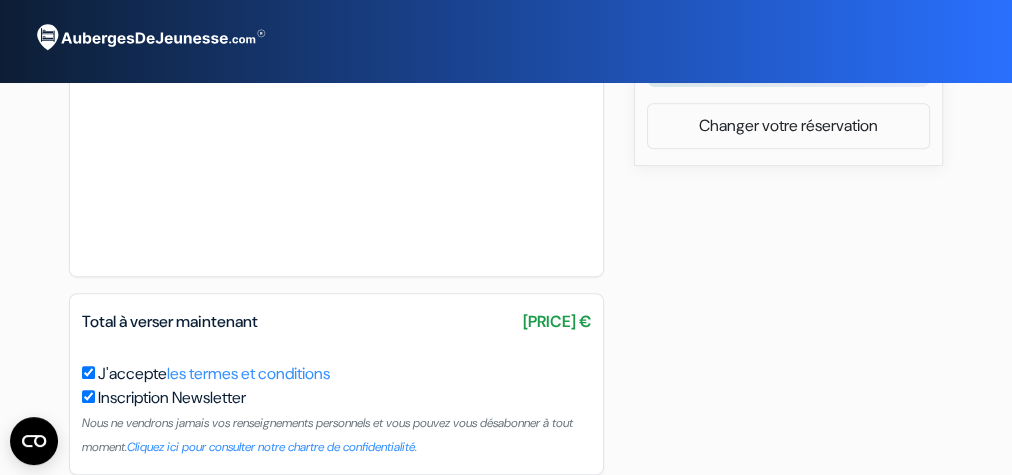 scroll, scrollTop: 933, scrollLeft: 0, axis: vertical 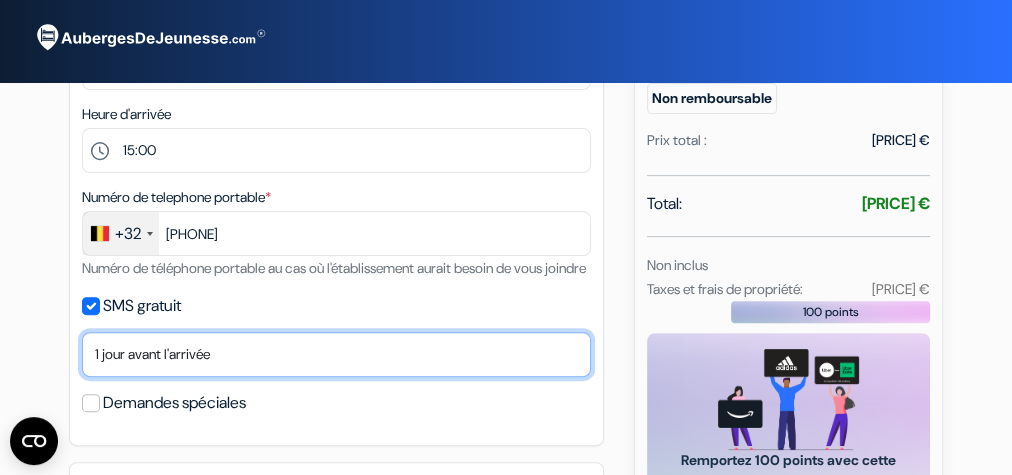 click on "Non merci
Maintenant
Le jour de votre arrivée
1 jour avant l'arrivée
2 jours avant l'arrivée
3 jours avant l'arrivée
4 jours avant l'arrivée
5 jours avant l'arrivée
6 jours avant l'arrivée
1 semaine avant l'arrivée" at bounding box center [336, 354] 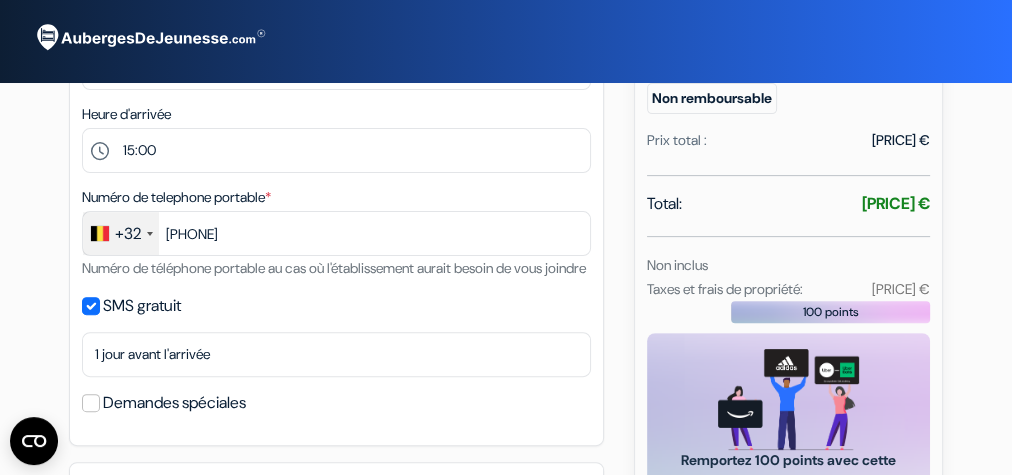 click on "[BRAND] [NUMBER] [STREET_NAME] [NUMBER] [STREET_NAME]
[STREET_NAME] [NUMBER],
[CITY],
[COUNTRY]
Détails de l'établissement
X
no_plan" at bounding box center (506, 310) 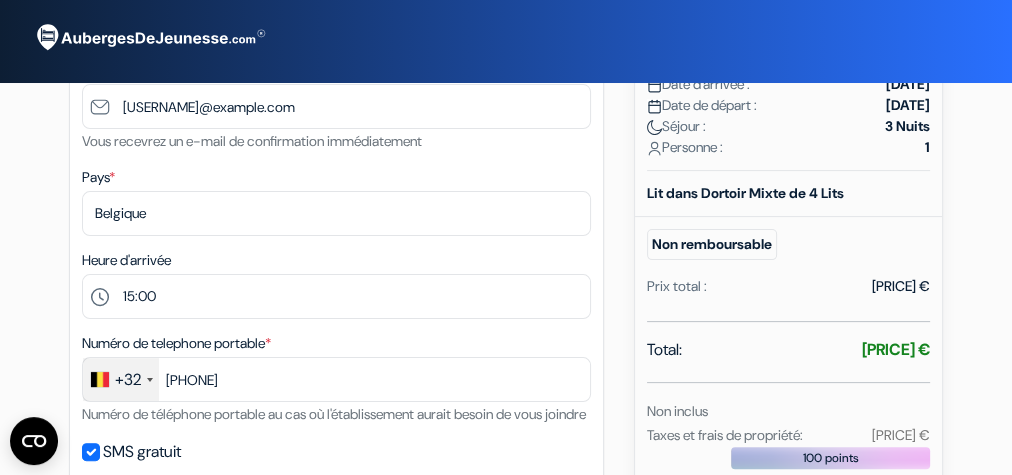 scroll, scrollTop: 244, scrollLeft: 0, axis: vertical 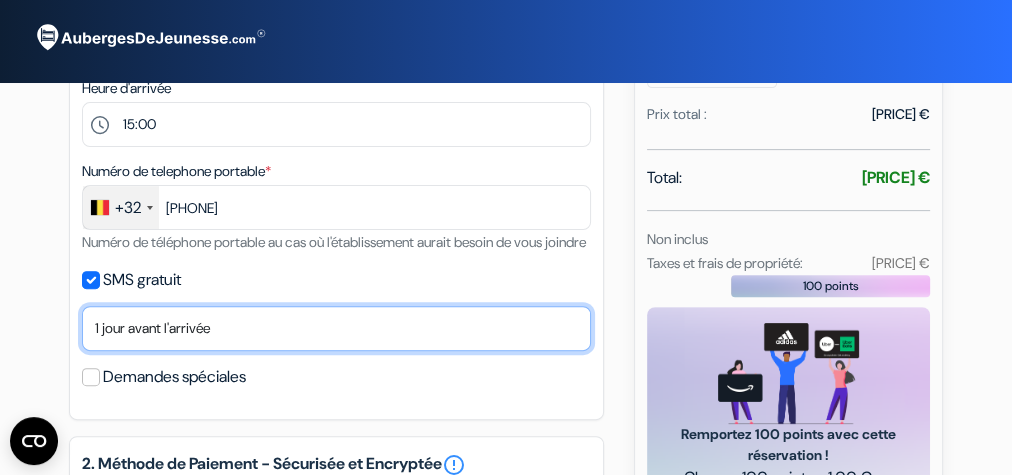 click on "Non merci
Maintenant
Le jour de votre arrivée
1 jour avant l'arrivée
2 jours avant l'arrivée
3 jours avant l'arrivée
4 jours avant l'arrivée
5 jours avant l'arrivée
6 jours avant l'arrivée
1 semaine avant l'arrivée" at bounding box center [336, 328] 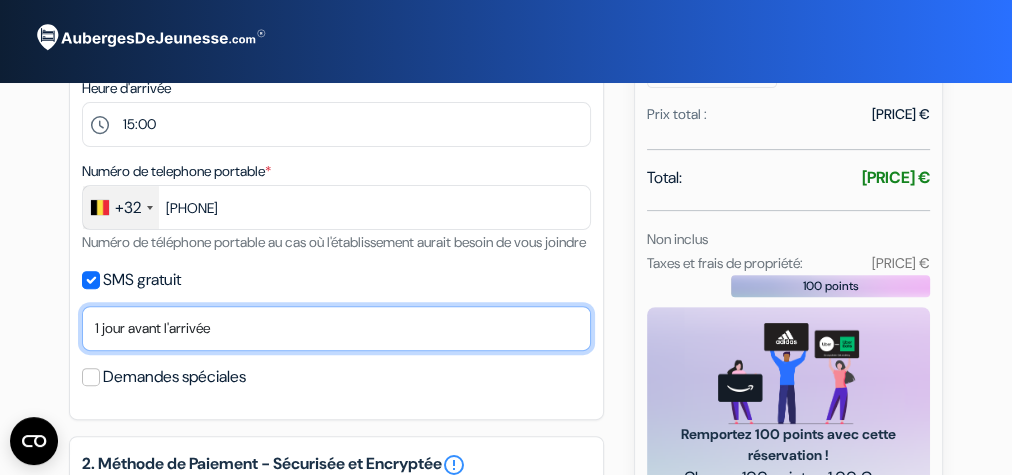 select on "now" 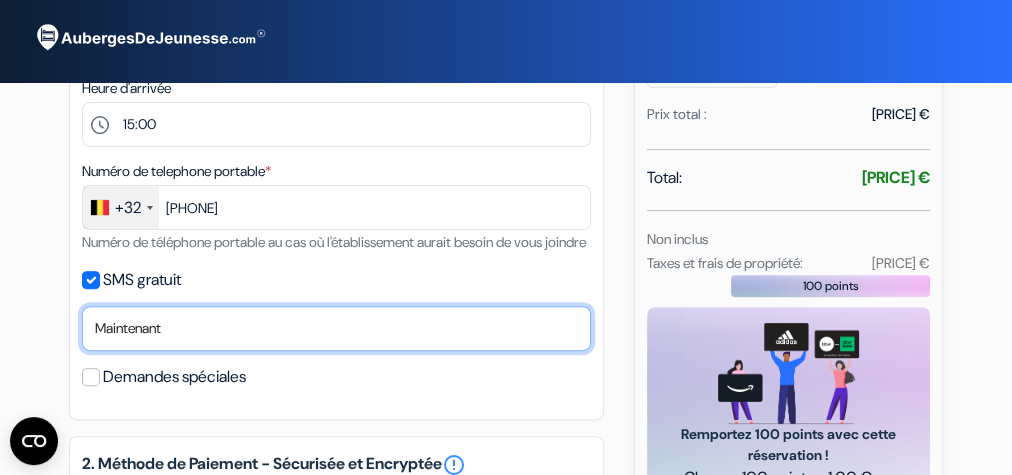 click on "Non merci
Maintenant
Le jour de votre arrivée
1 jour avant l'arrivée
2 jours avant l'arrivée
3 jours avant l'arrivée
4 jours avant l'arrivée
5 jours avant l'arrivée
6 jours avant l'arrivée
1 semaine avant l'arrivée" at bounding box center [336, 328] 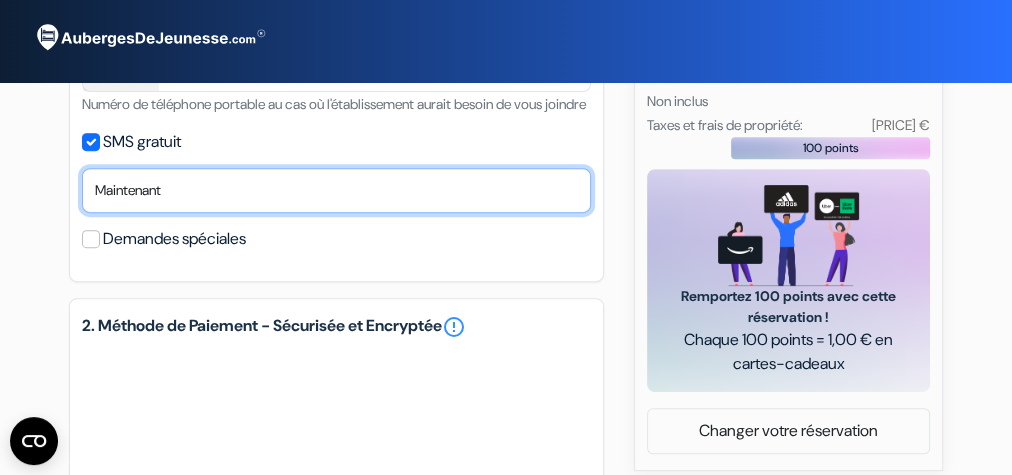 scroll, scrollTop: 751, scrollLeft: 0, axis: vertical 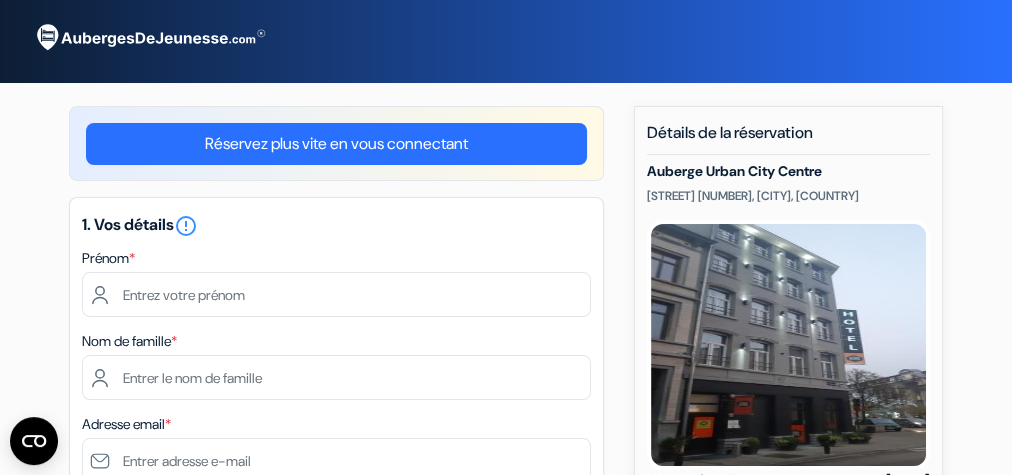 click at bounding box center (0, 1552) 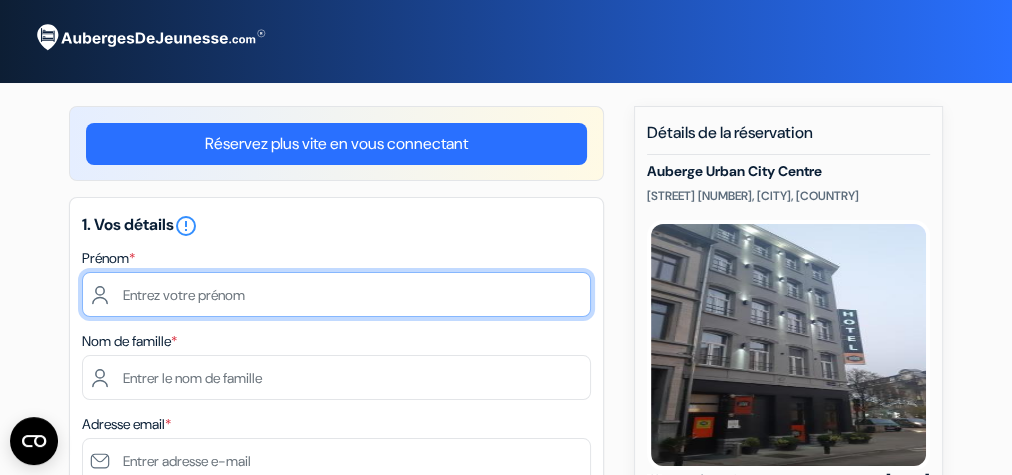 click at bounding box center (336, 294) 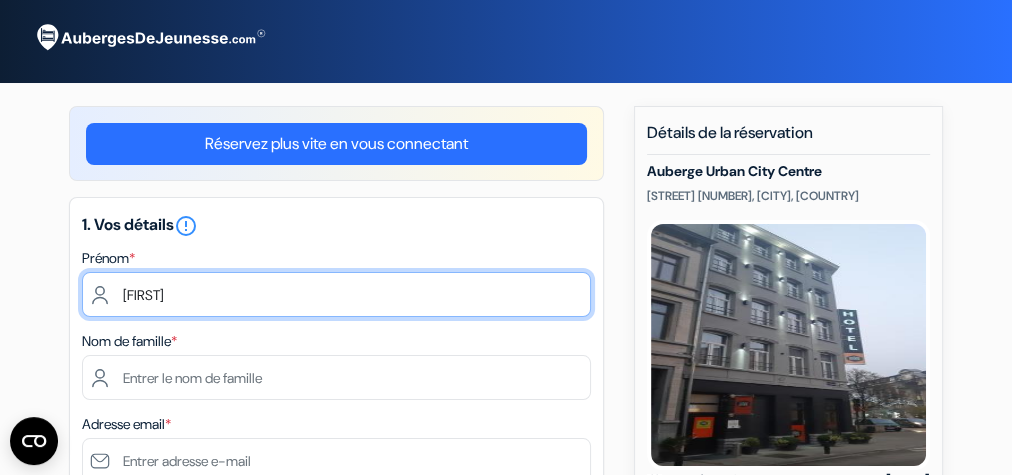 type on "[NAME]" 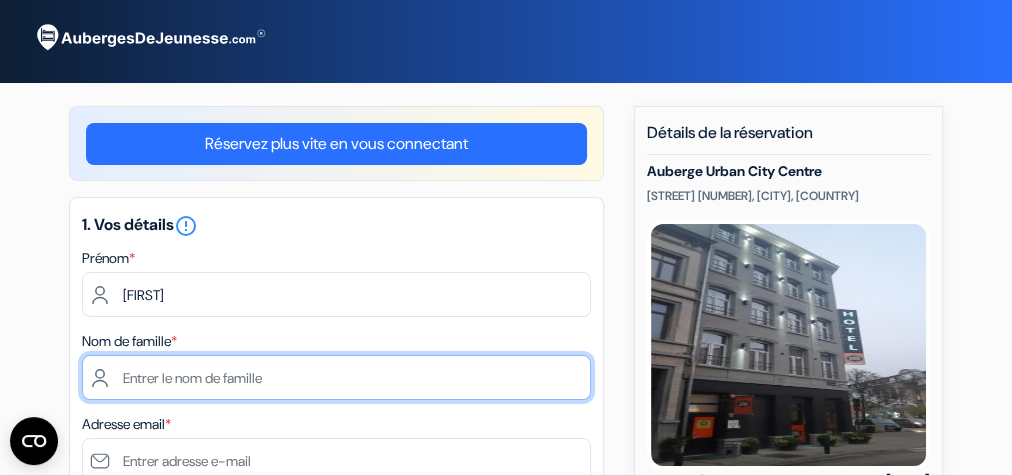 click at bounding box center (336, 377) 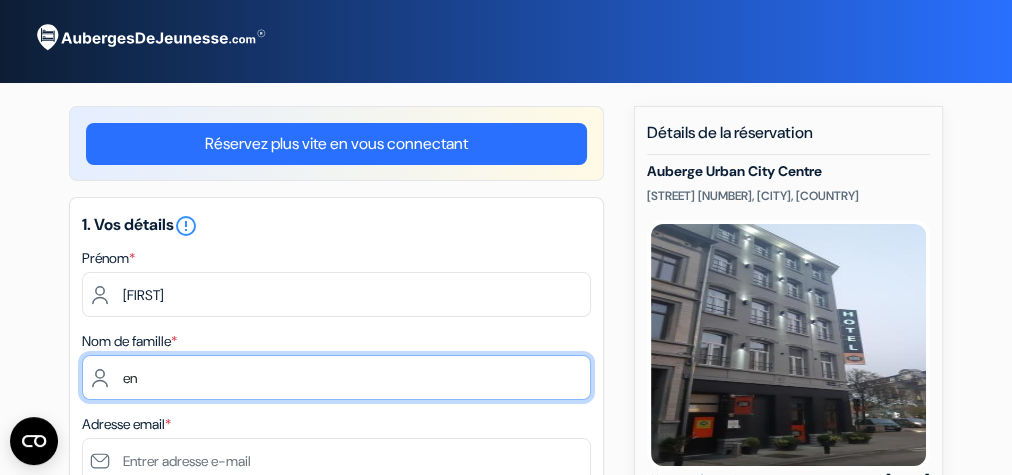 type on "e" 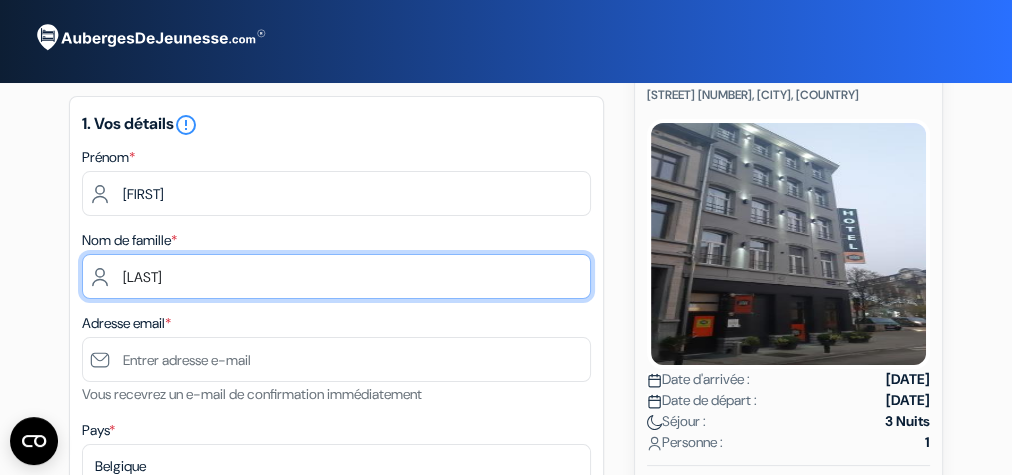 scroll, scrollTop: 176, scrollLeft: 0, axis: vertical 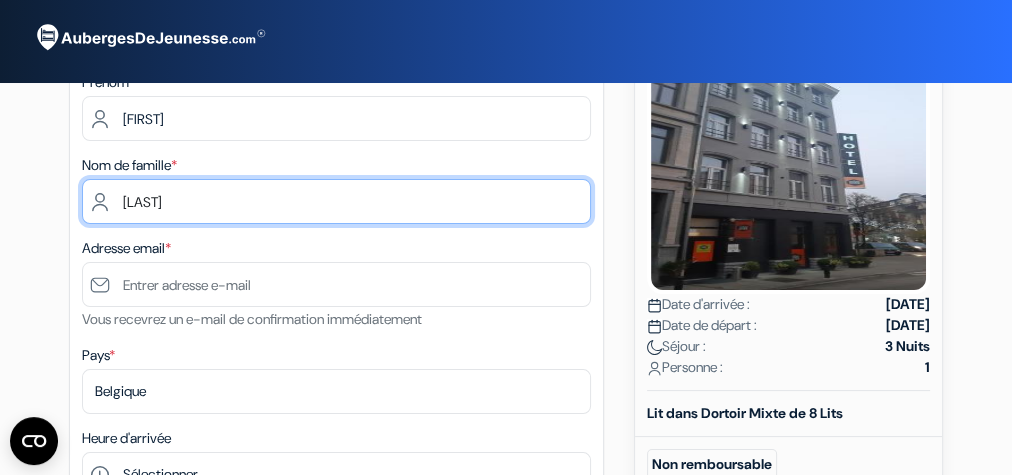 type on "[LAST_NAME]" 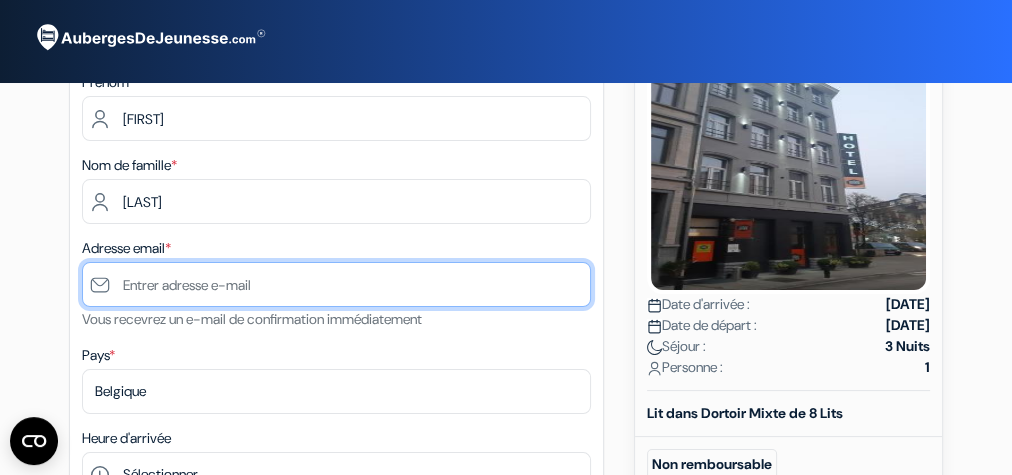 click at bounding box center [336, 284] 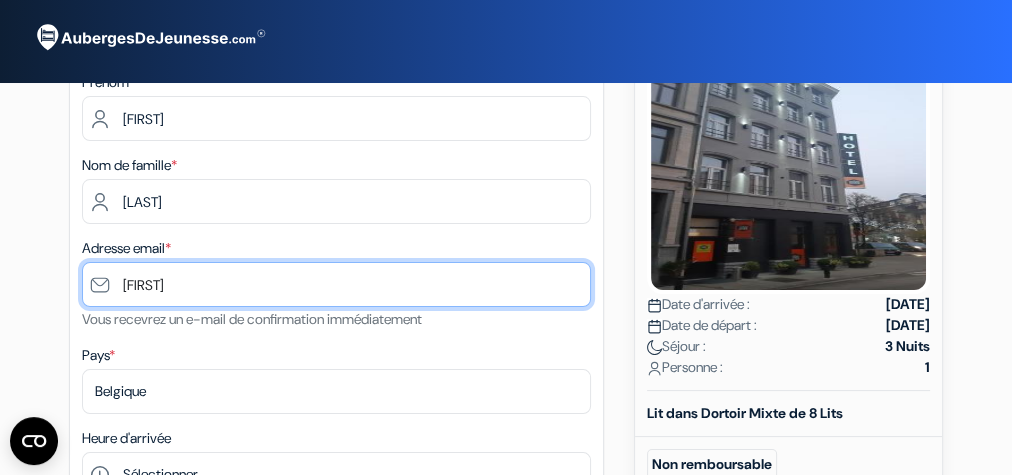 type on "[USERNAME]@example.com" 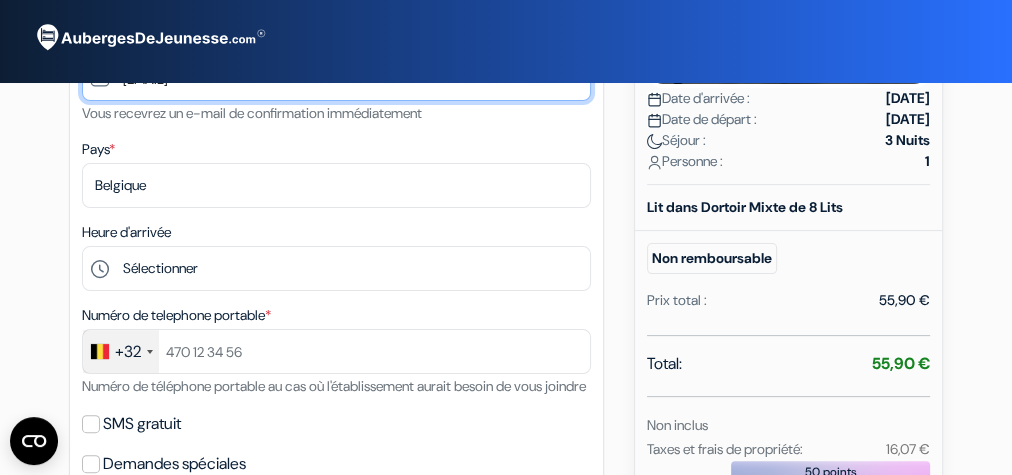 scroll, scrollTop: 402, scrollLeft: 0, axis: vertical 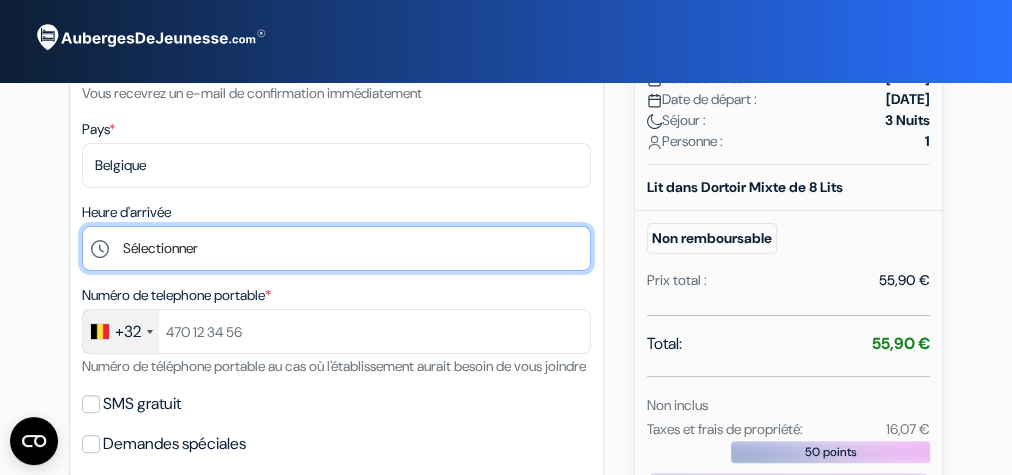 click on "Sélectionner
15:00
16:00
17:00
18:00
19:00
20:00
21:00
22:00
23:00
0:00" at bounding box center (336, 248) 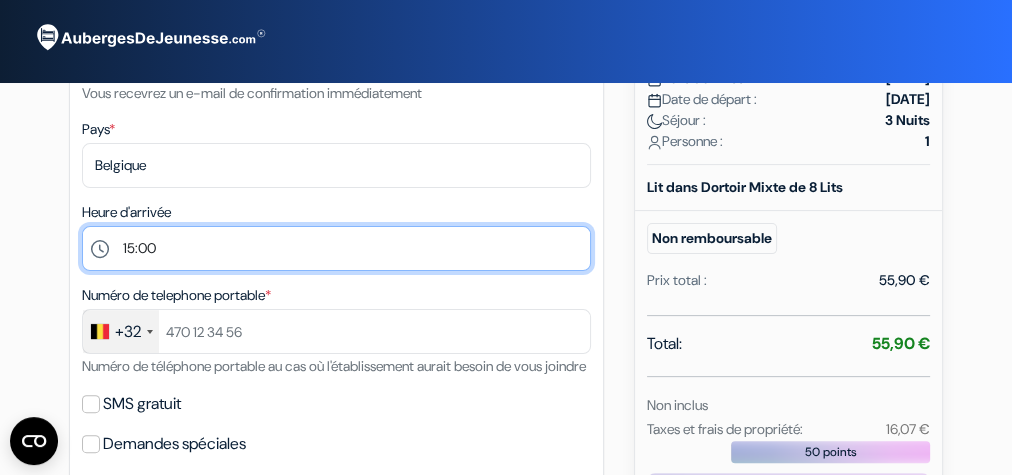 click on "Sélectionner
15:00
16:00
17:00
18:00
19:00
20:00
21:00
22:00
23:00
0:00" at bounding box center (336, 248) 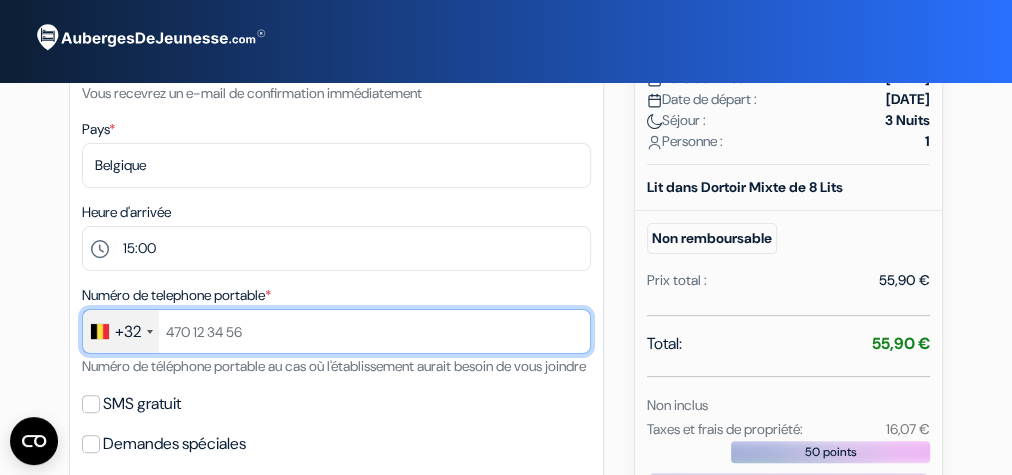 click at bounding box center (336, 331) 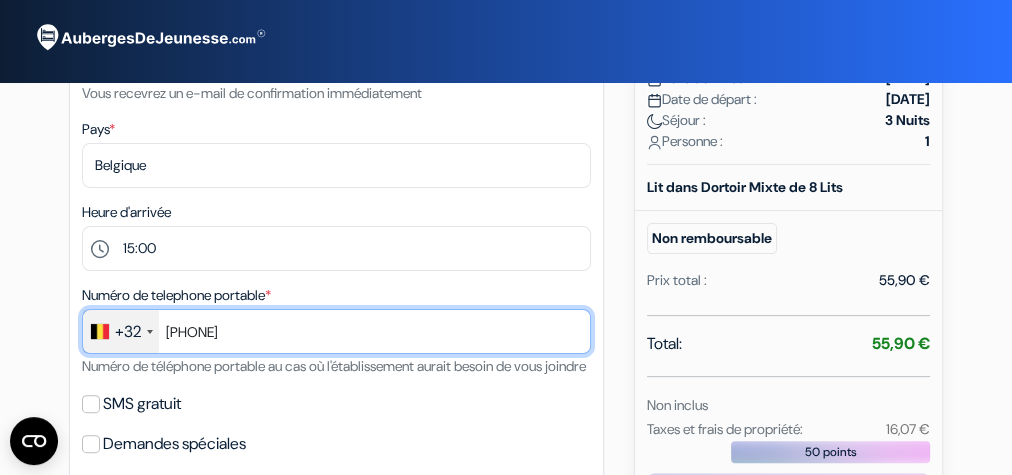 type on "[PHONE]" 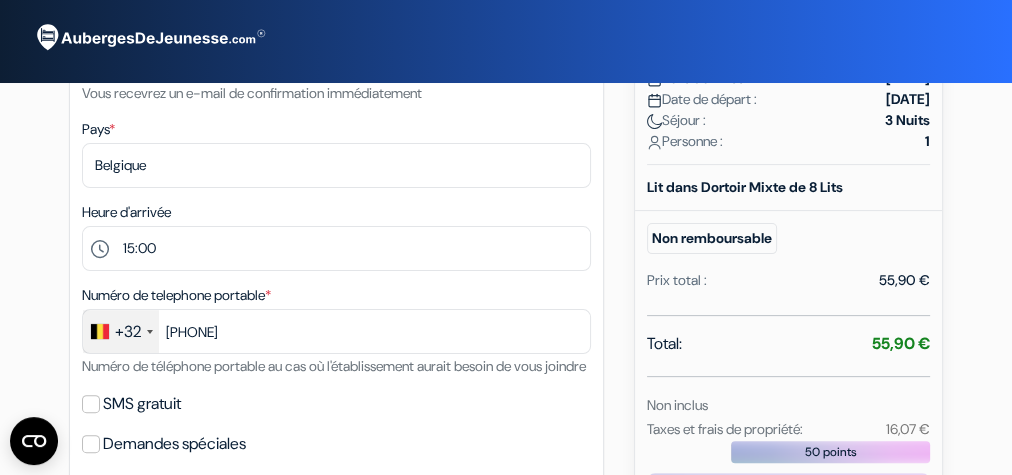 click on "1. Vos détails                             error_outline
Prénom  *
zouheir
Nom de famille  *
Labache
Adresse email  *
zouheirlabache80@gmail.com
Vous recevrez un e-mail de confirmation immédiatement
Pays  *
Selectionner le pays
Abkhazie
Afghanistan                                 15:00 16:00" at bounding box center [336, 141] 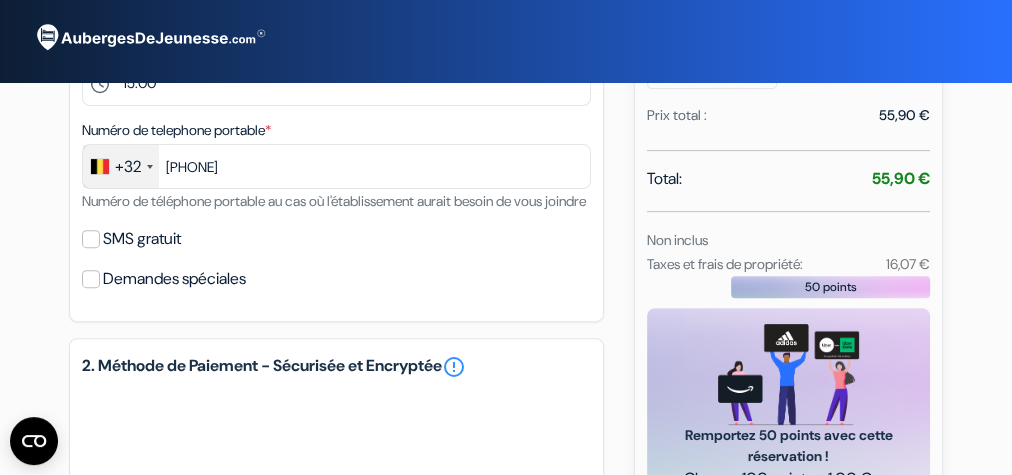 scroll, scrollTop: 568, scrollLeft: 0, axis: vertical 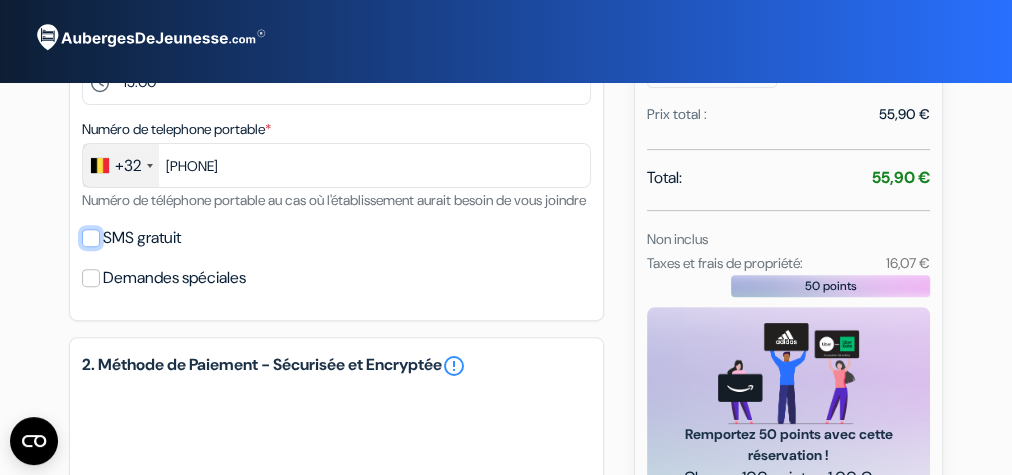 click on "SMS gratuit" at bounding box center (91, 238) 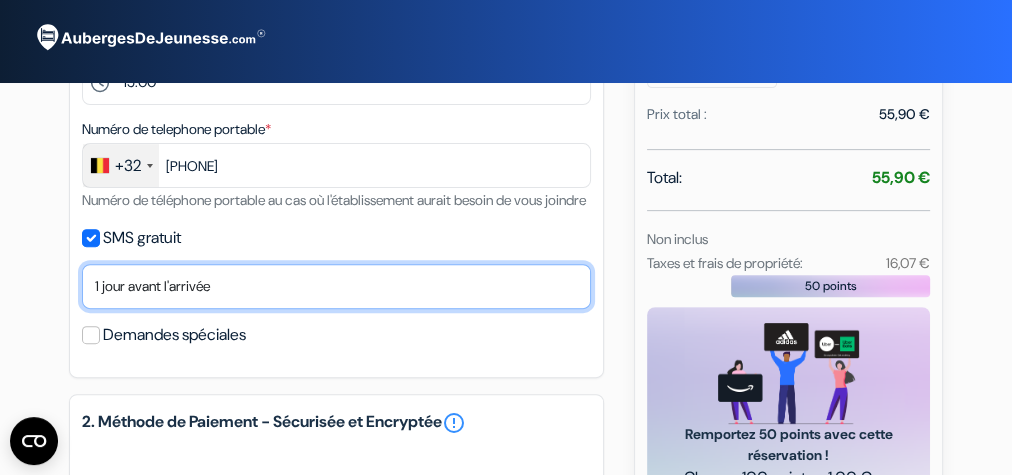 click on "Non merci
Maintenant
Le jour de votre arrivée
1 jour avant l'arrivée
2 jours avant l'arrivée
3 jours avant l'arrivée
4 jours avant l'arrivée
5 jours avant l'arrivée
6 jours avant l'arrivée
1 semaine avant l'arrivée" at bounding box center (336, 286) 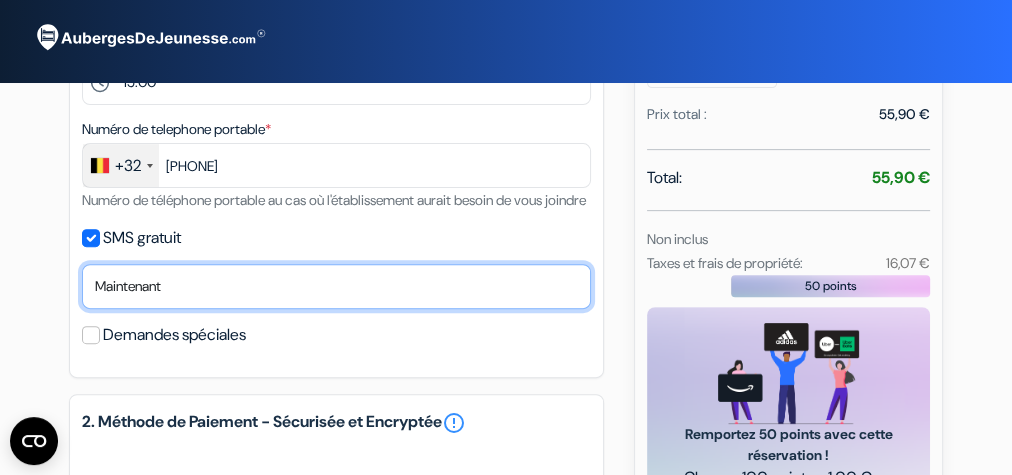click on "Non merci
Maintenant
Le jour de votre arrivée
1 jour avant l'arrivée
2 jours avant l'arrivée
3 jours avant l'arrivée
4 jours avant l'arrivée
5 jours avant l'arrivée
6 jours avant l'arrivée
1 semaine avant l'arrivée" at bounding box center [336, 286] 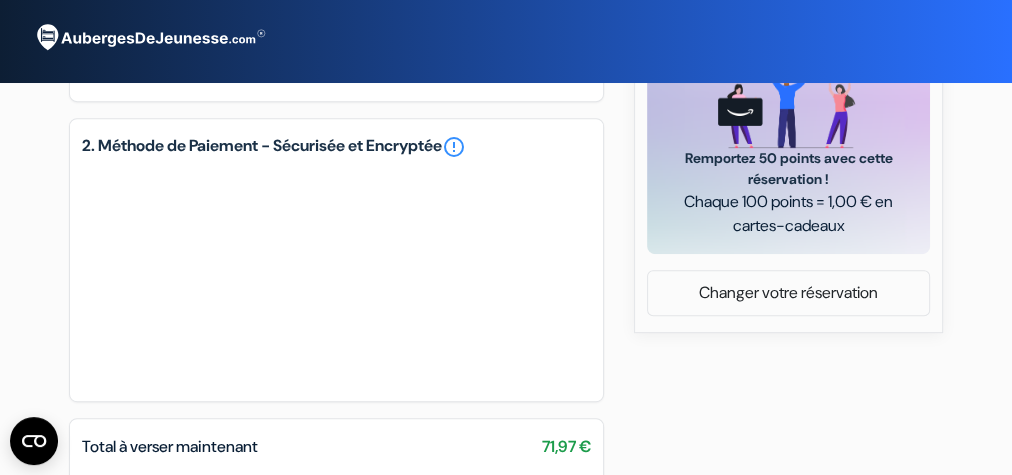 scroll, scrollTop: 830, scrollLeft: 0, axis: vertical 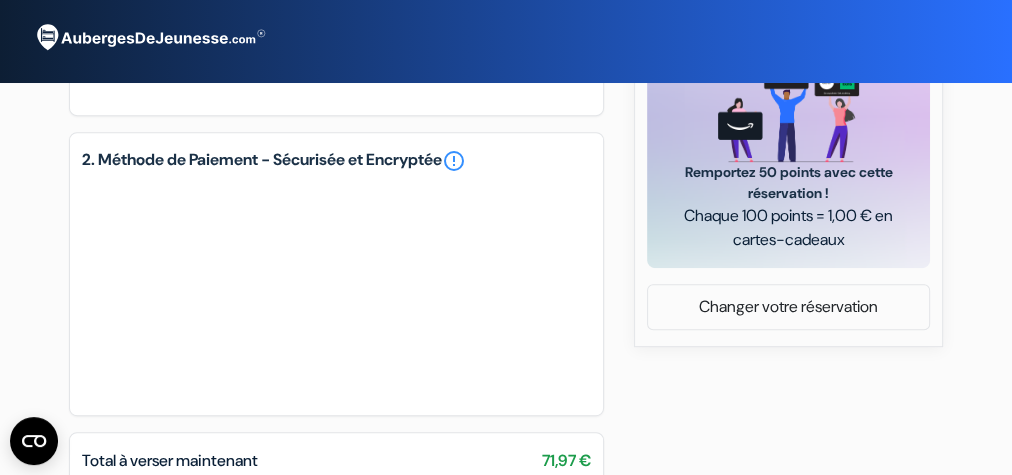 select on "4" 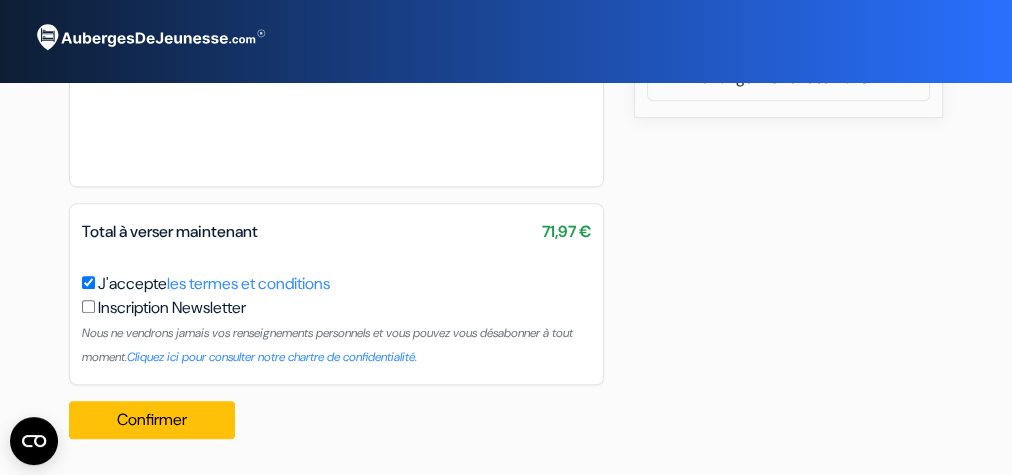 scroll, scrollTop: 1084, scrollLeft: 0, axis: vertical 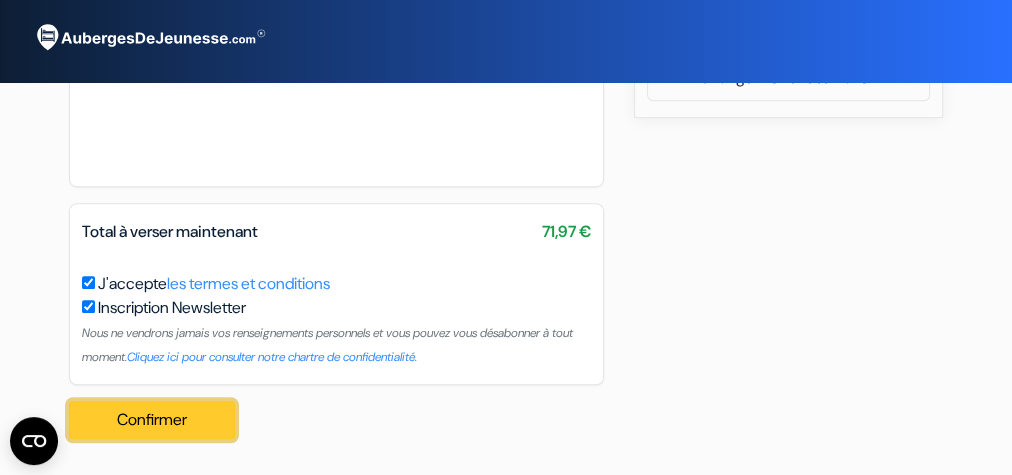 click on "Confirmer
Loading..." at bounding box center (152, 420) 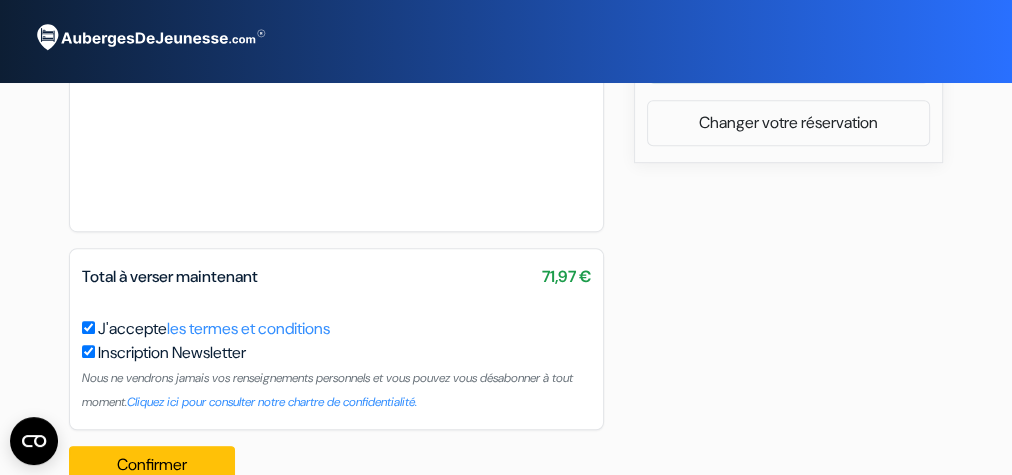 scroll, scrollTop: 1000, scrollLeft: 0, axis: vertical 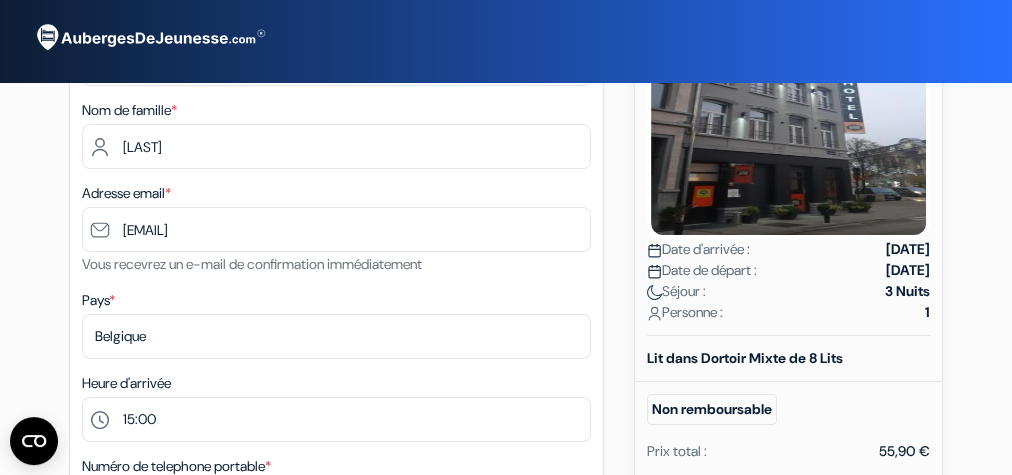 drag, startPoint x: 1004, startPoint y: 156, endPoint x: 1004, endPoint y: 143, distance: 13 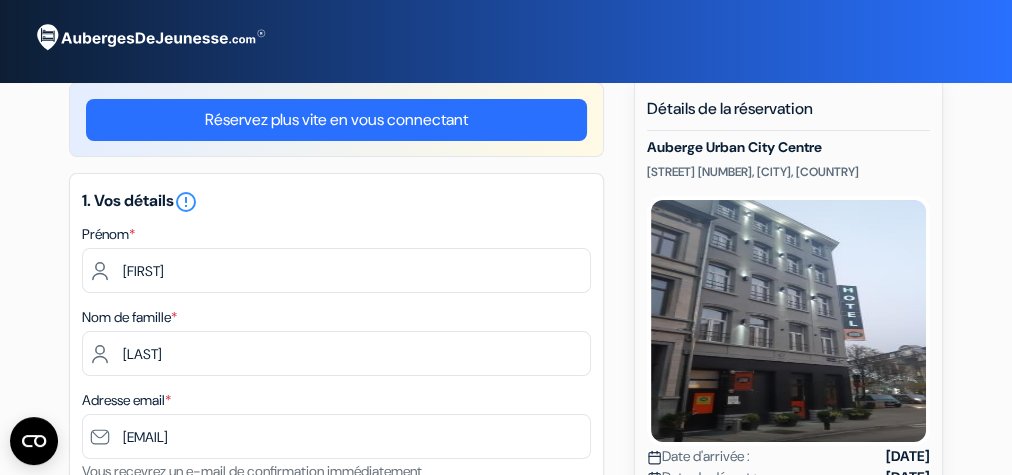 scroll, scrollTop: 0, scrollLeft: 0, axis: both 